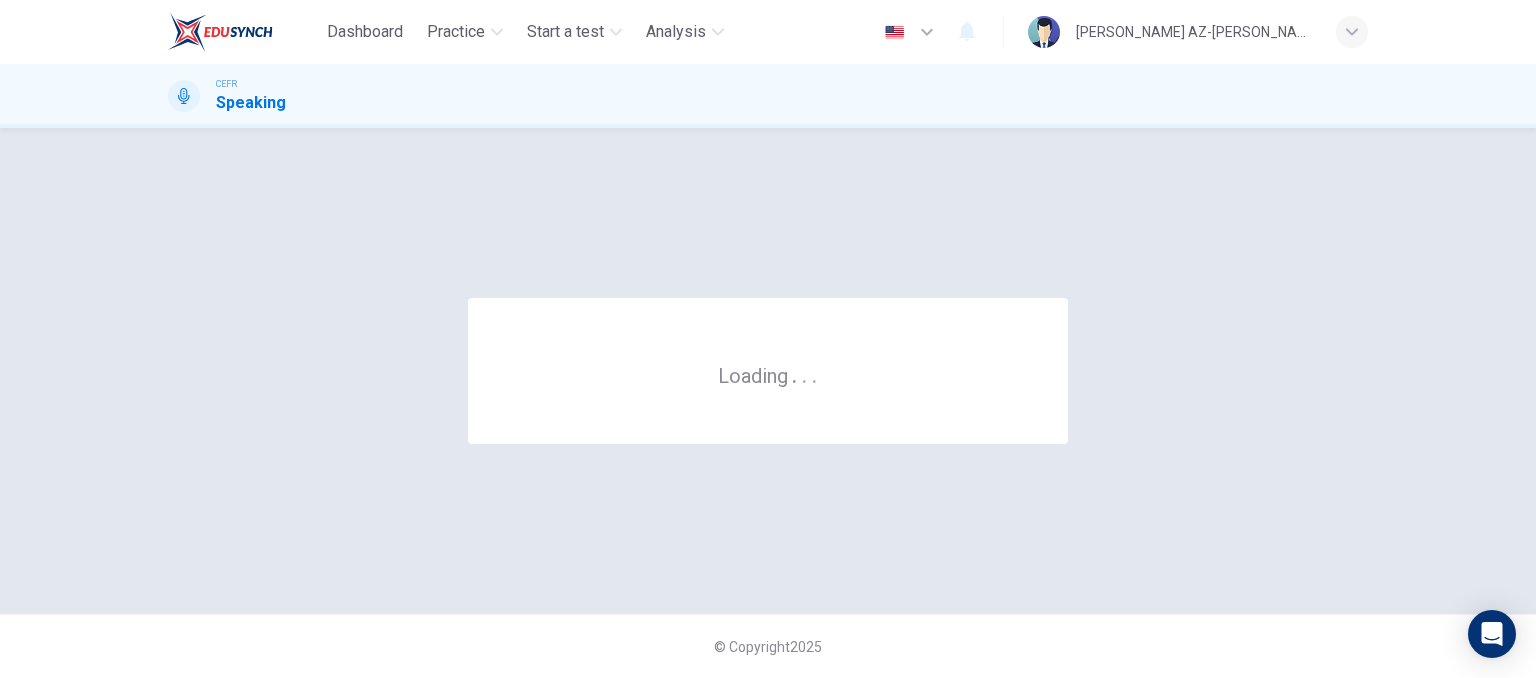 scroll, scrollTop: 0, scrollLeft: 0, axis: both 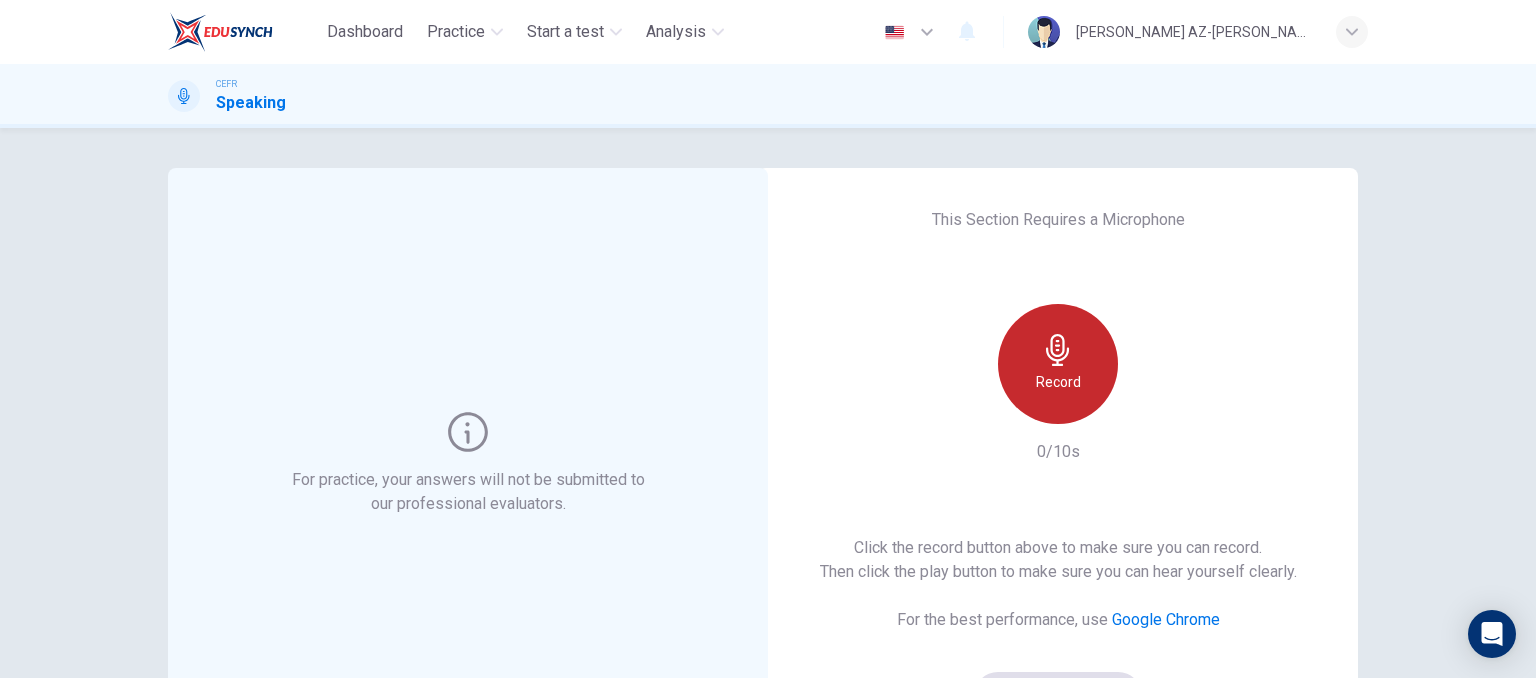 click on "Record" at bounding box center (1058, 382) 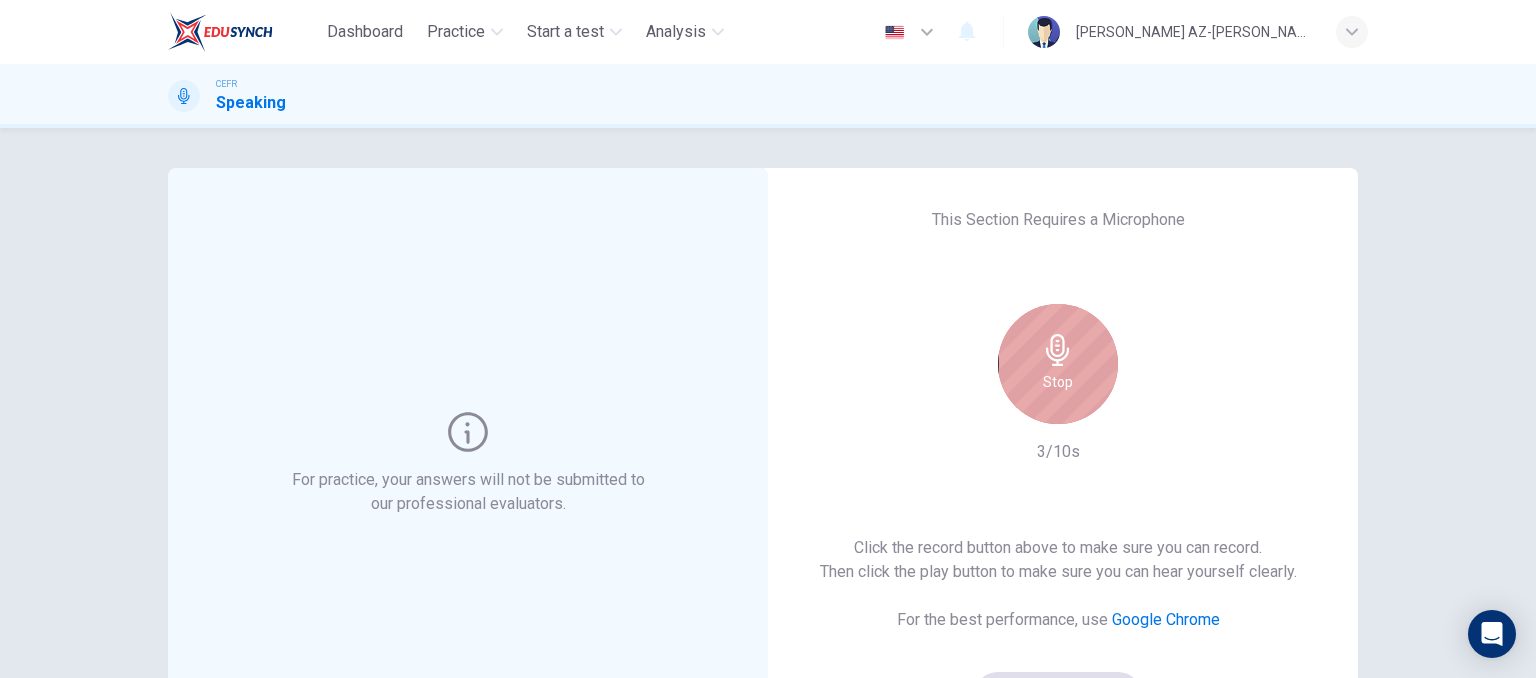 click on "Stop" at bounding box center [1058, 382] 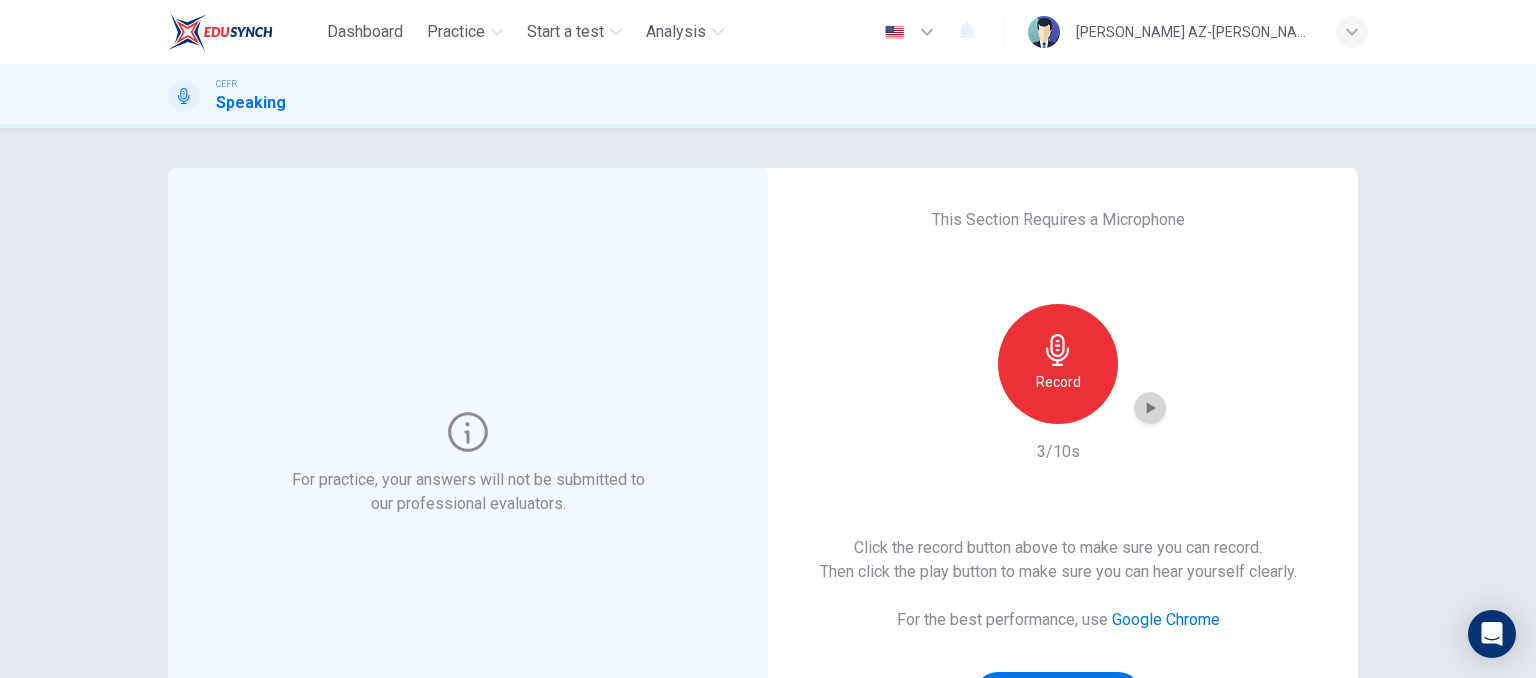 click 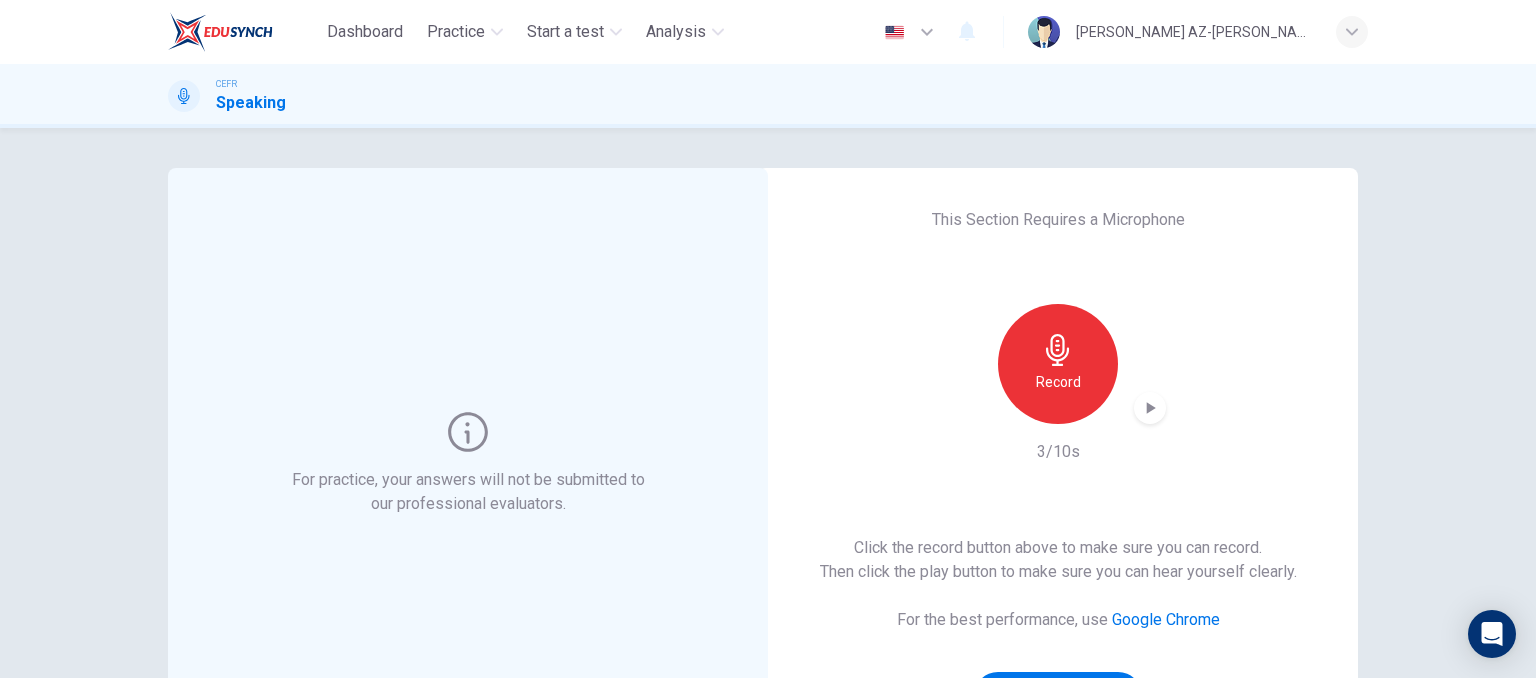 click on "Record" at bounding box center (1058, 382) 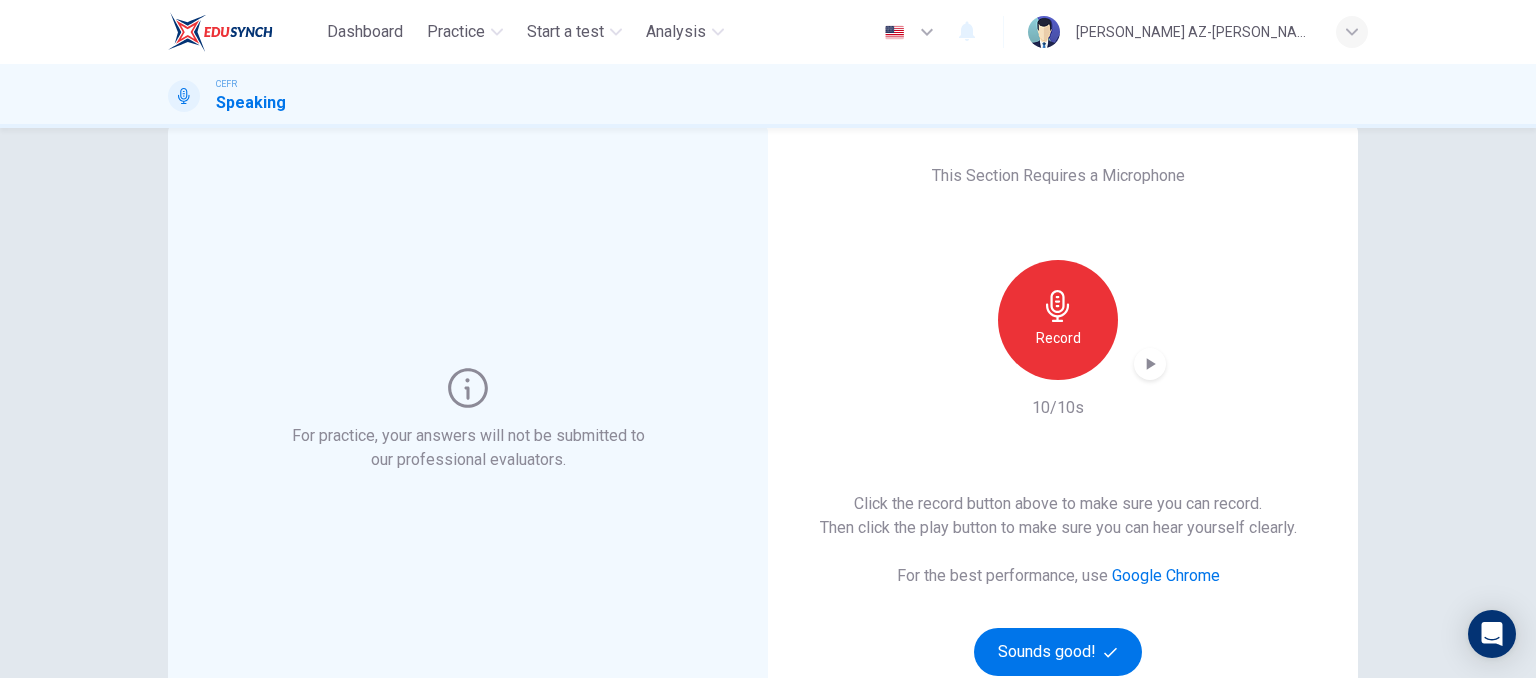 scroll, scrollTop: 36, scrollLeft: 0, axis: vertical 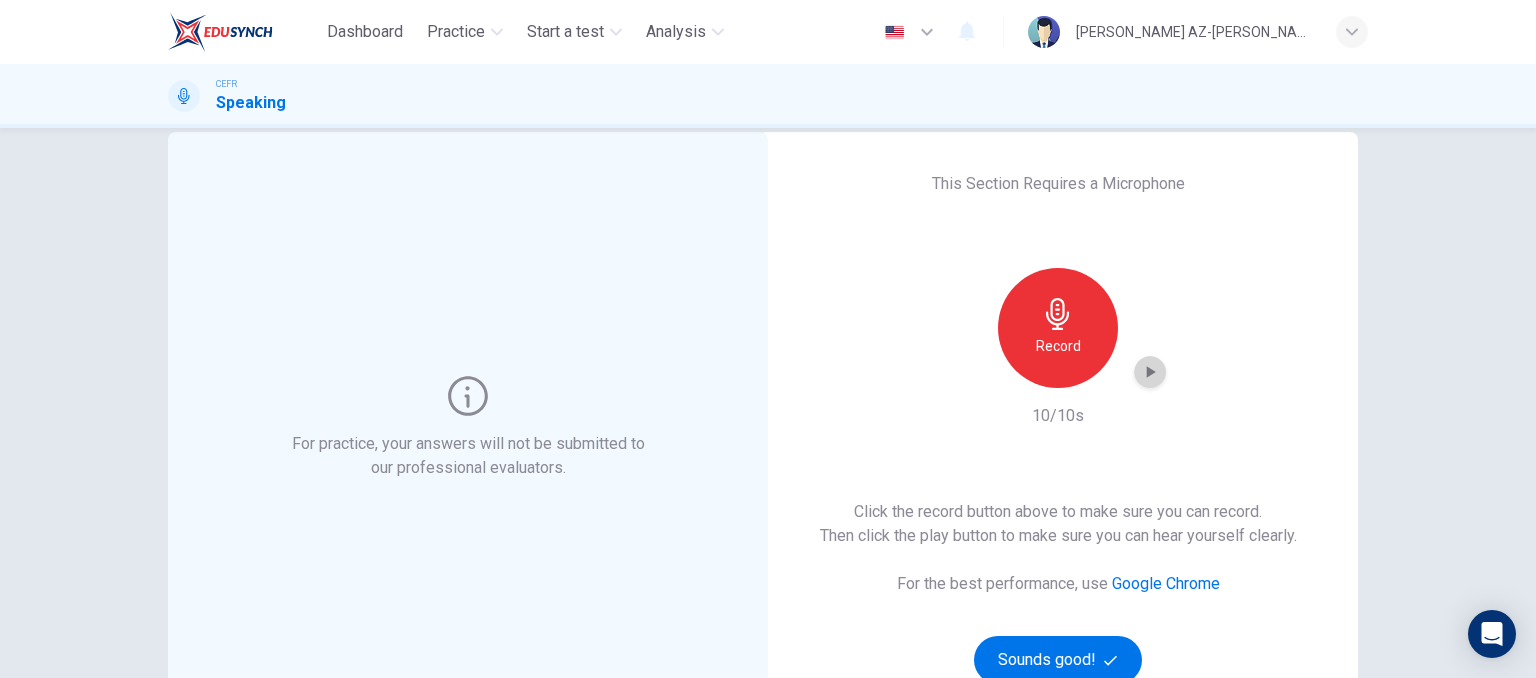 click 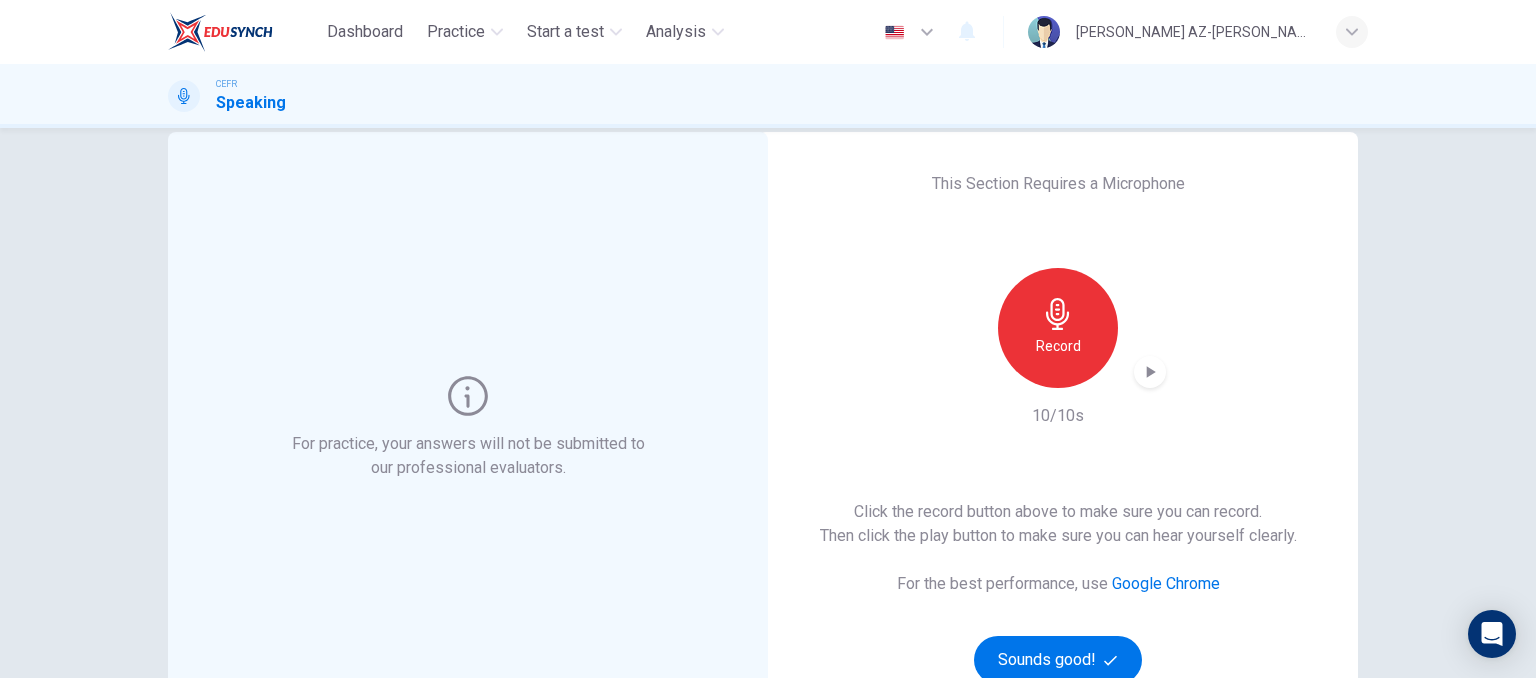 type 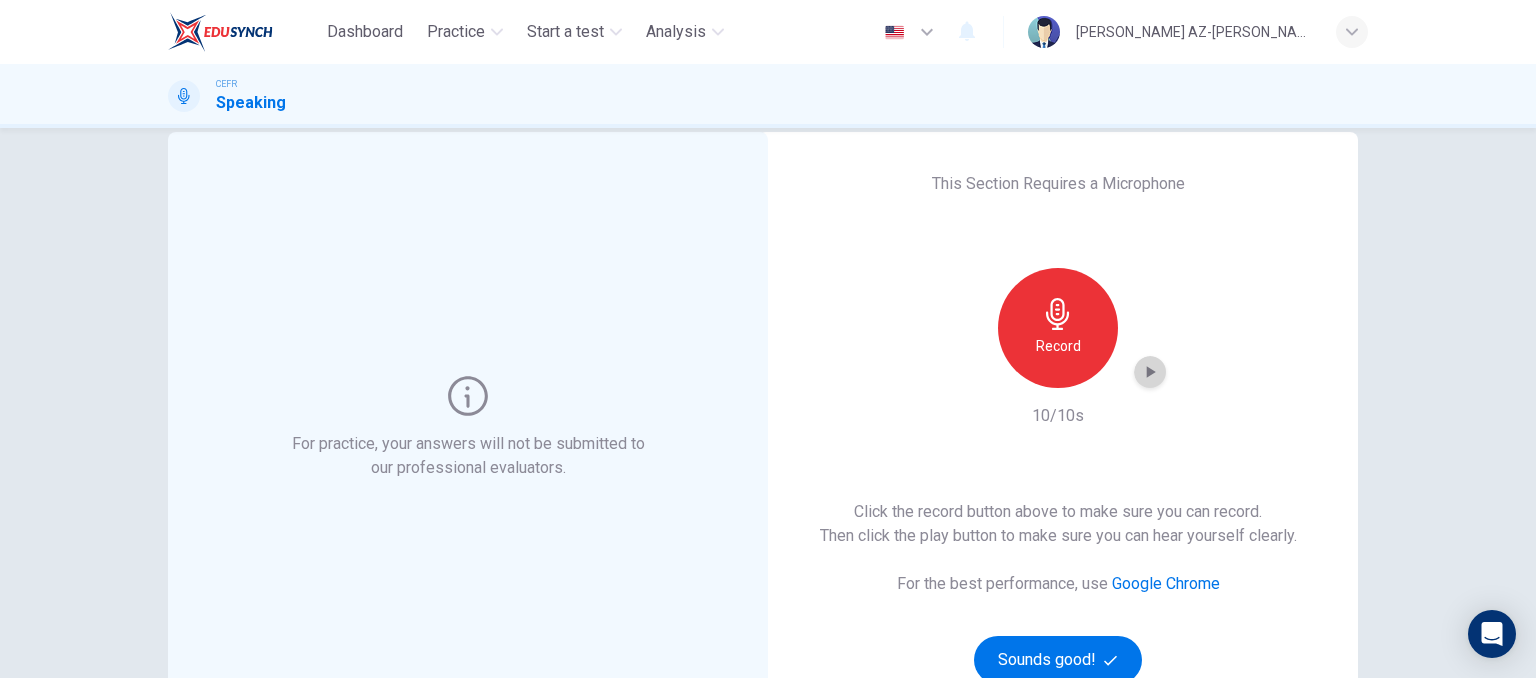 click 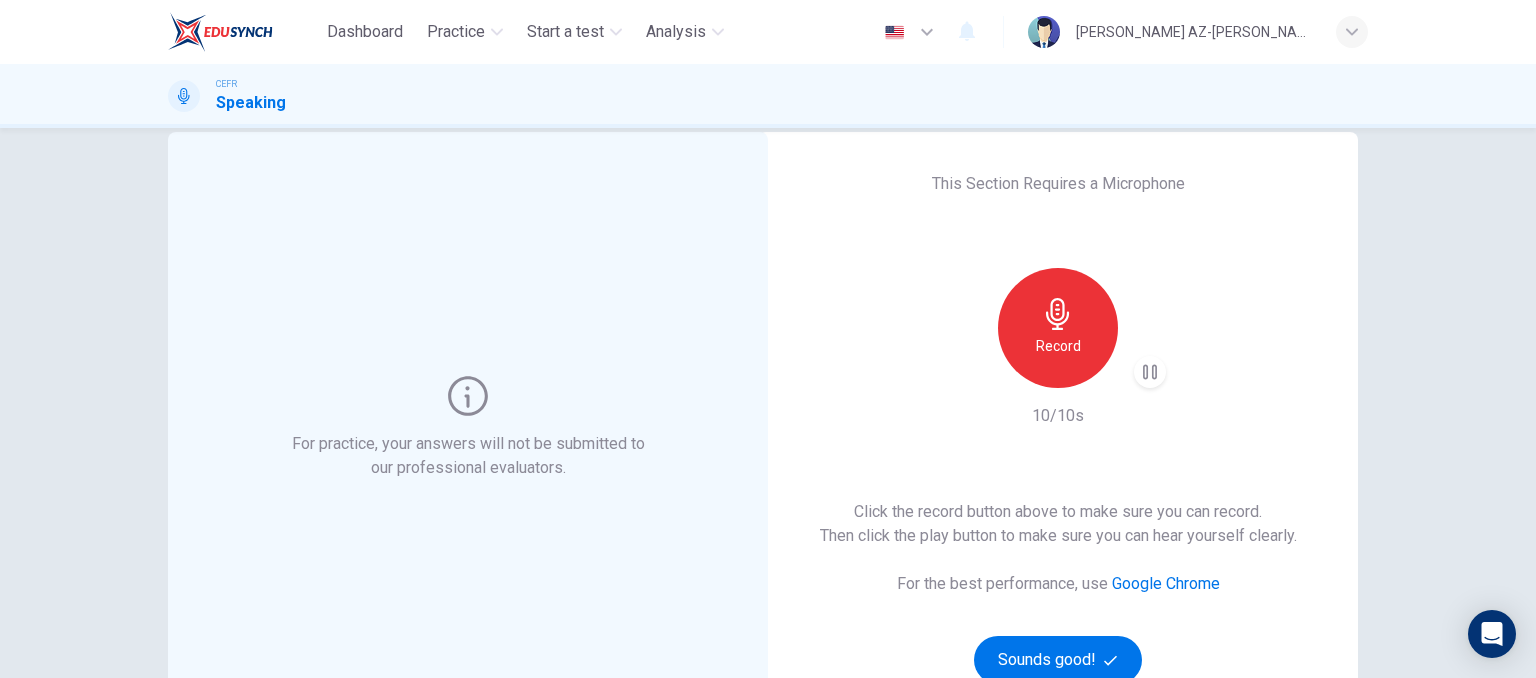 click at bounding box center (1150, 372) 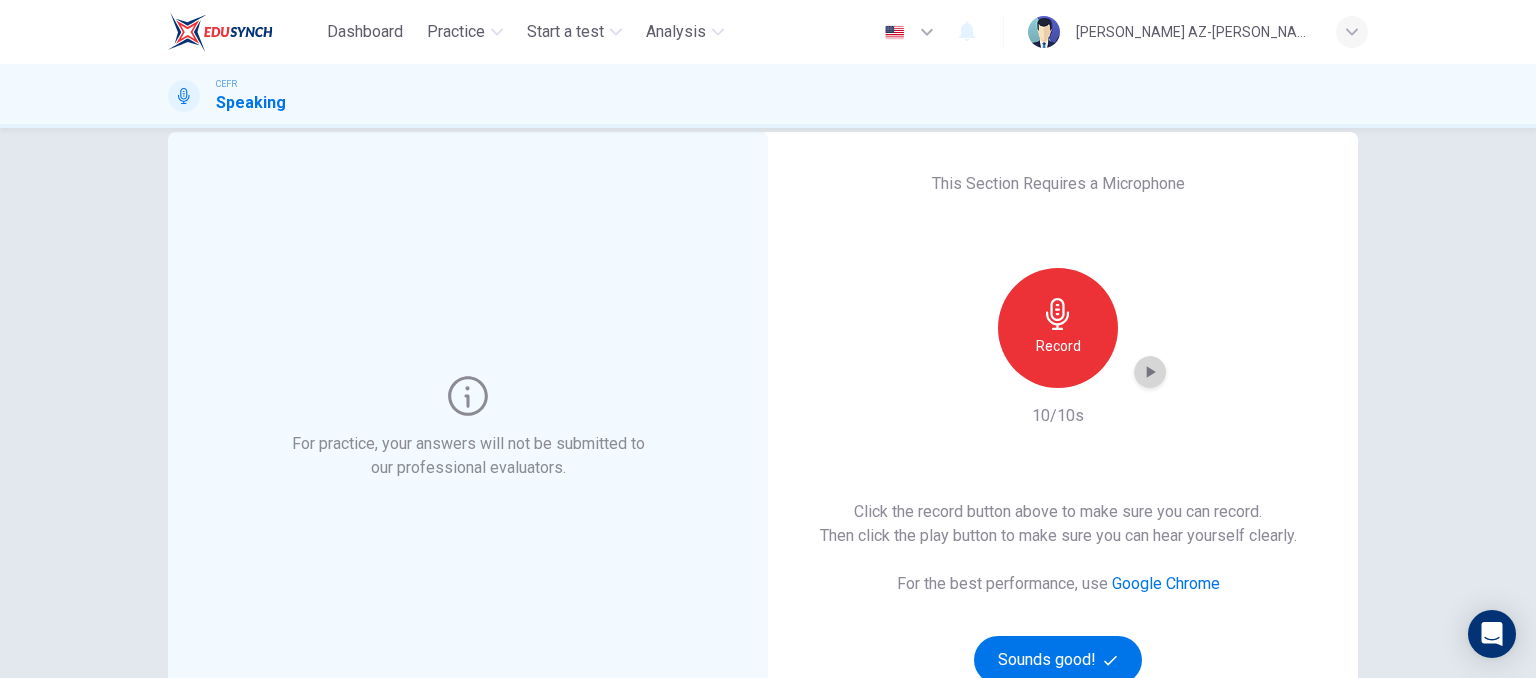 click at bounding box center [1150, 372] 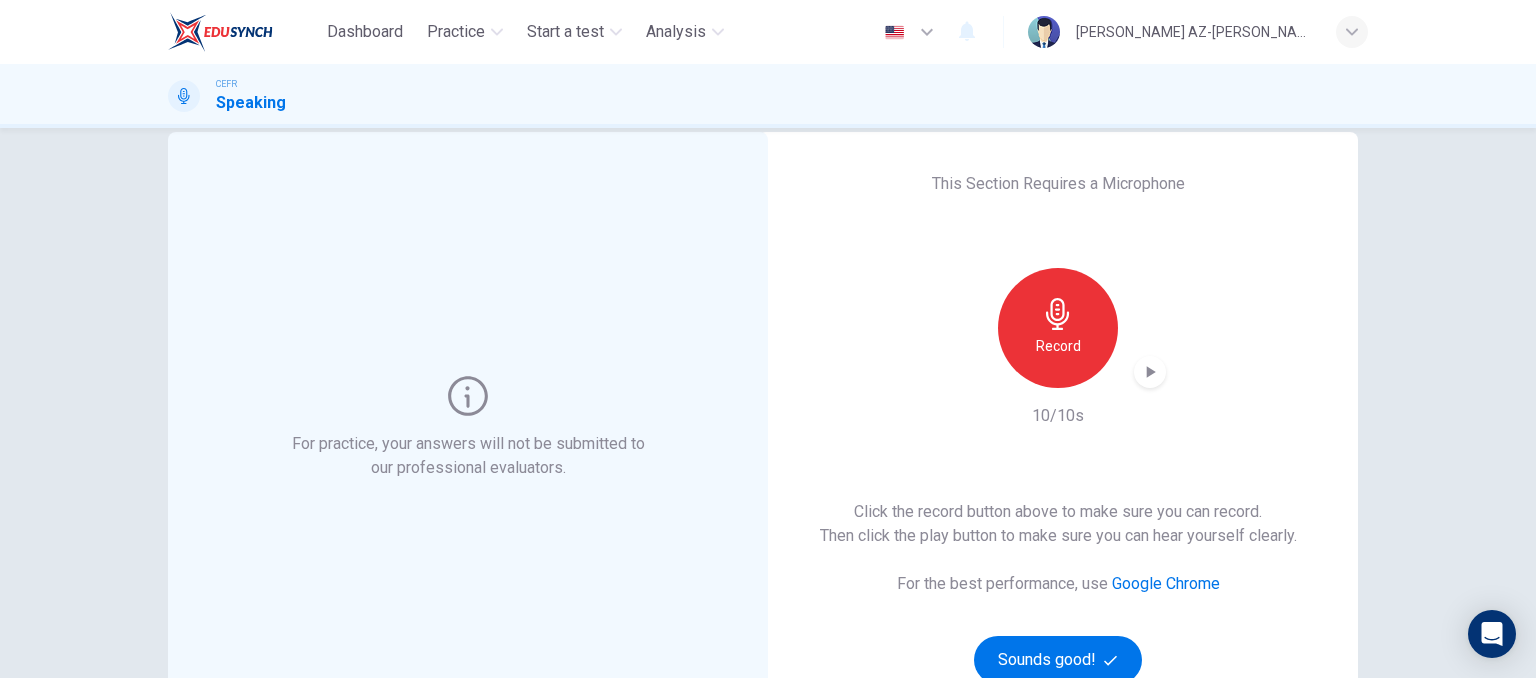 click on "Record" at bounding box center (1058, 346) 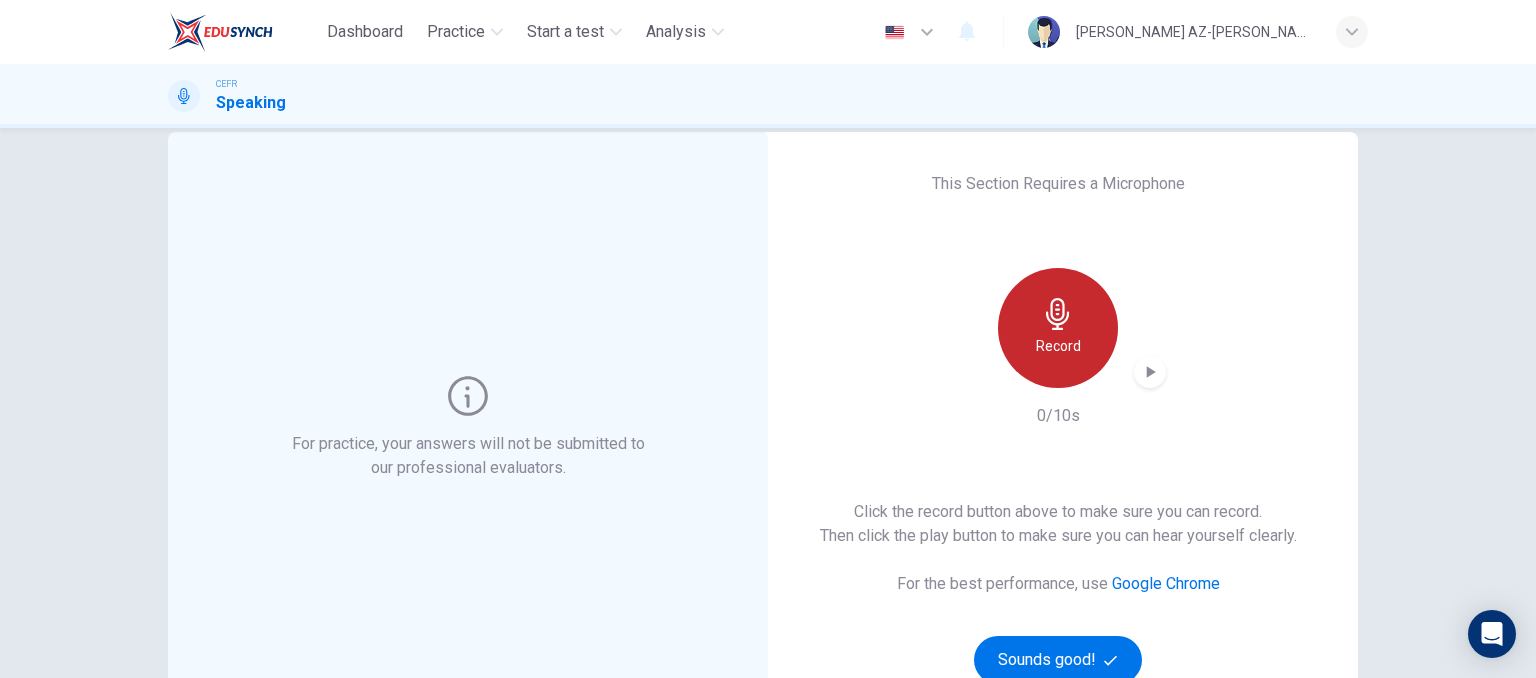 click on "Record" at bounding box center [1058, 346] 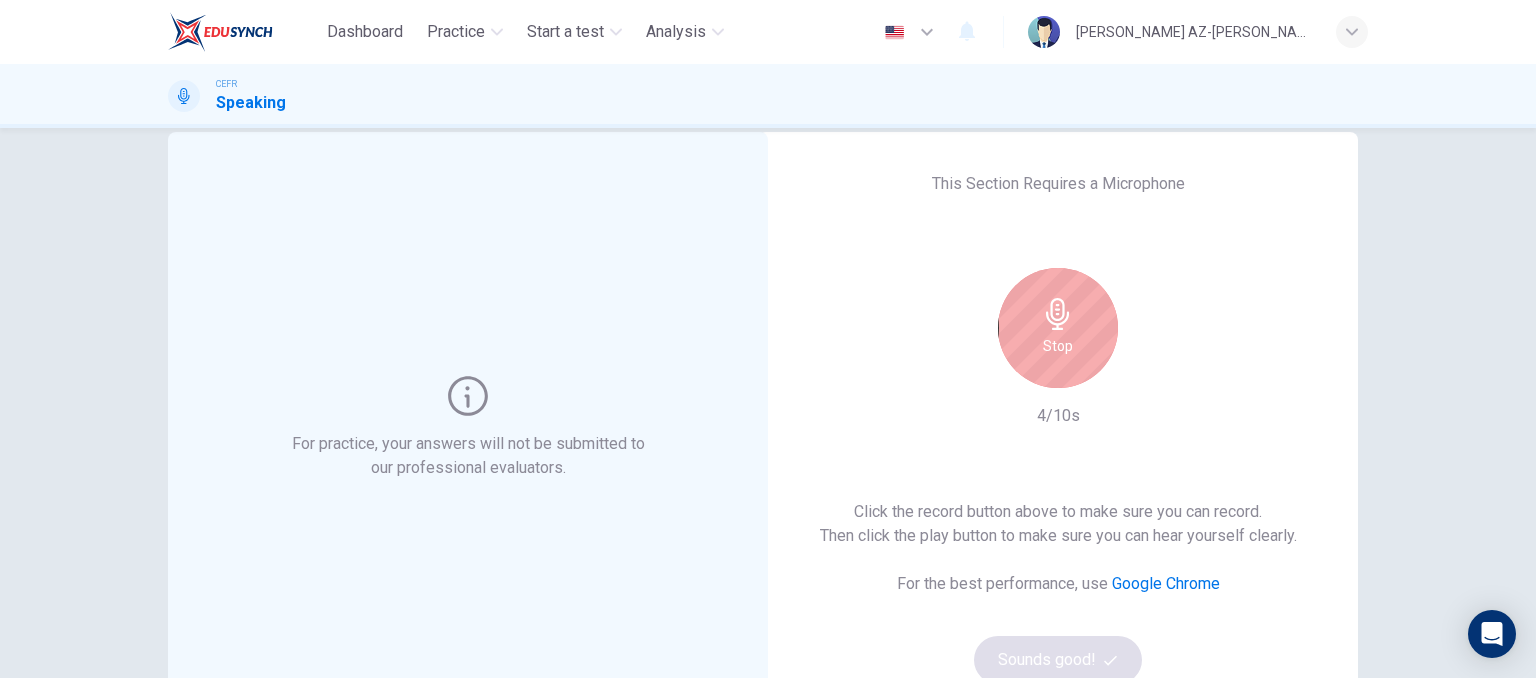 click 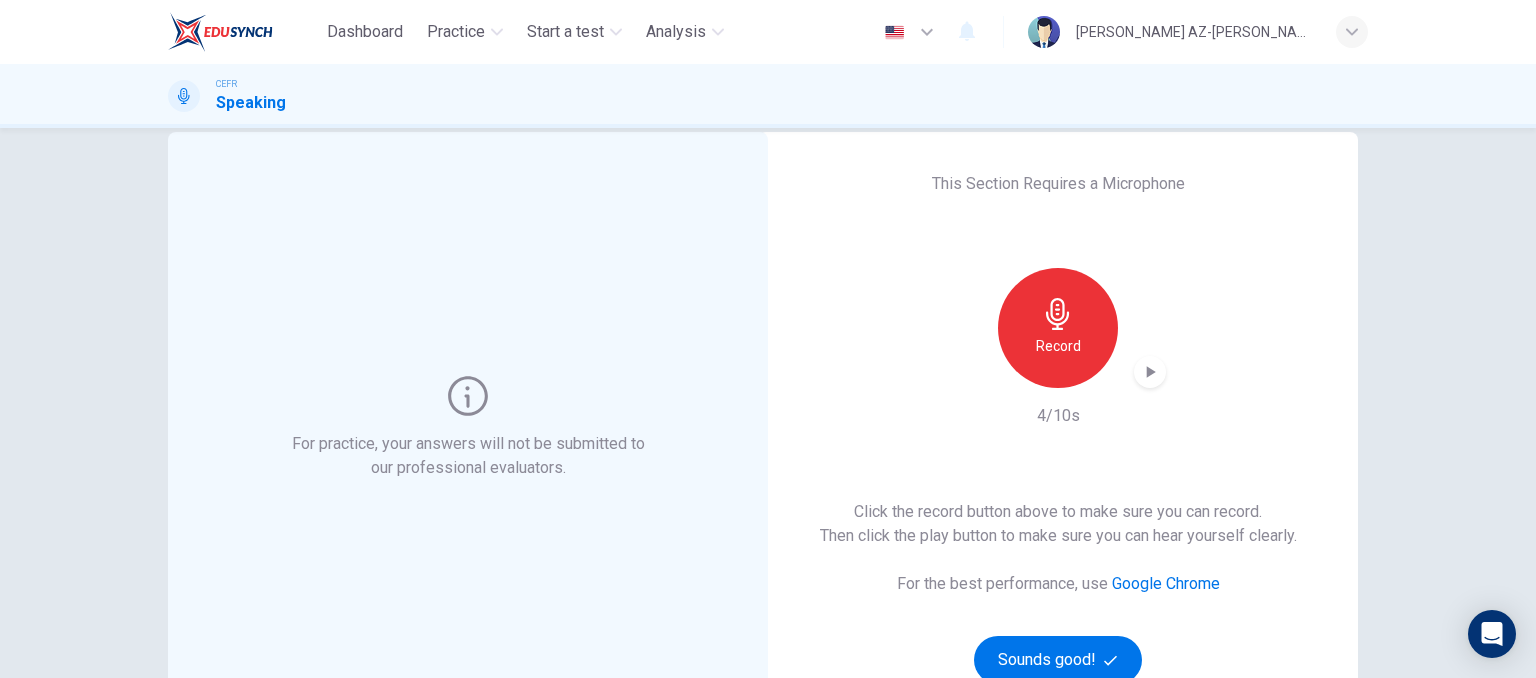 click 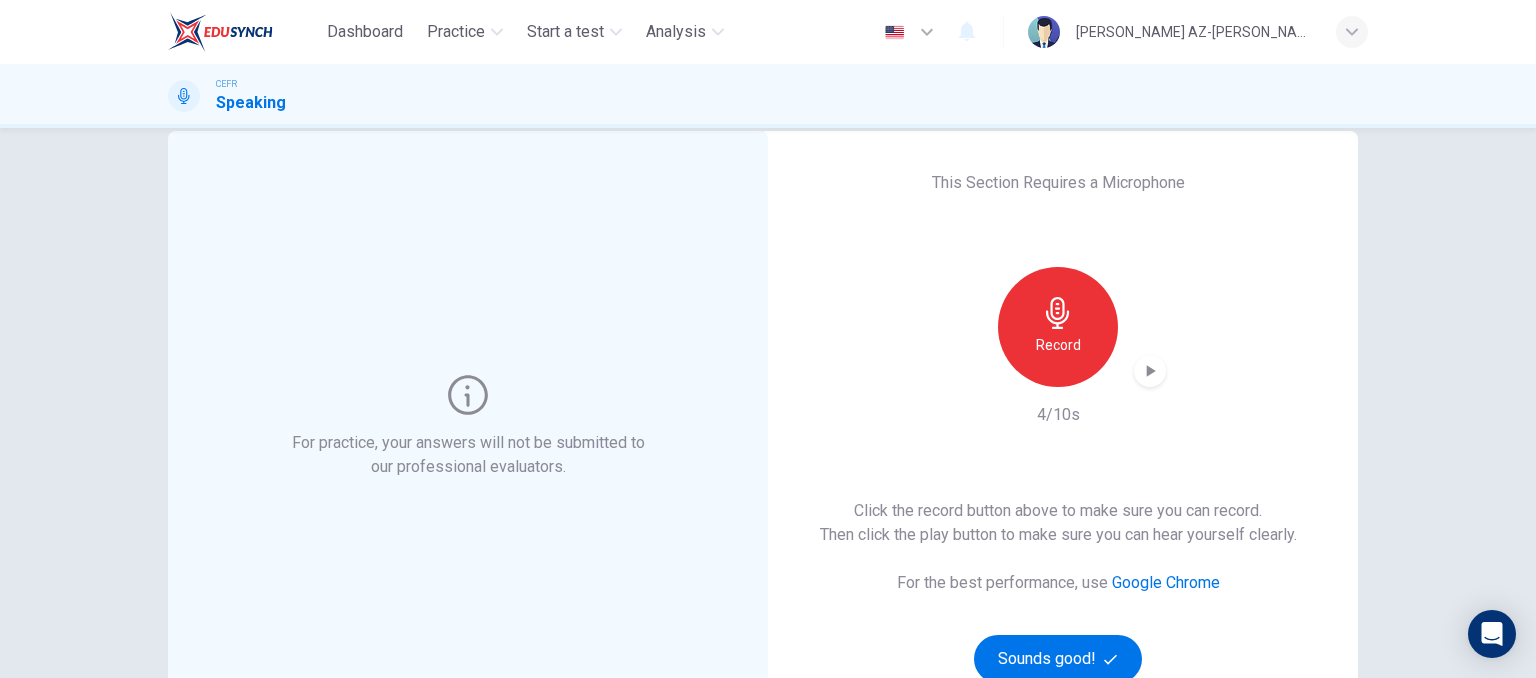 scroll, scrollTop: 0, scrollLeft: 0, axis: both 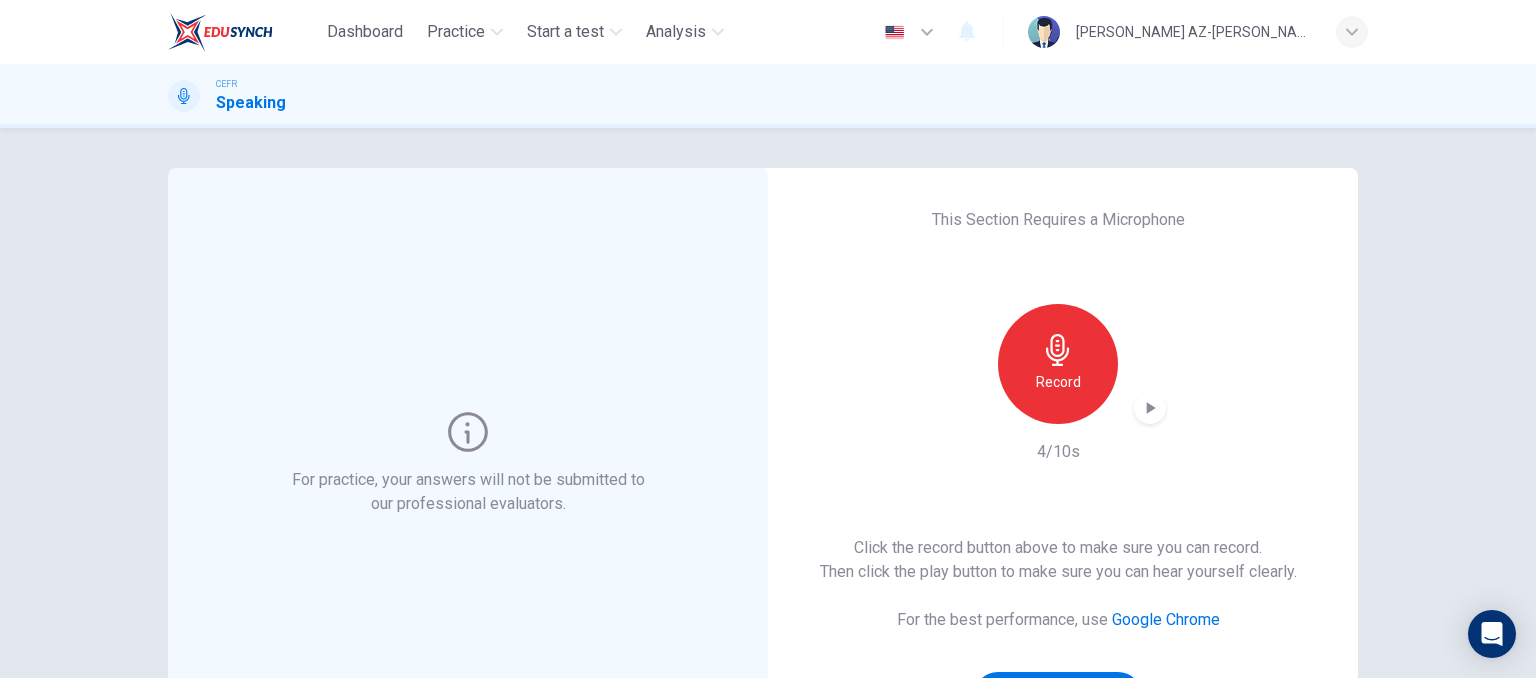 drag, startPoint x: 1384, startPoint y: 1, endPoint x: 1076, endPoint y: 499, distance: 585.5493 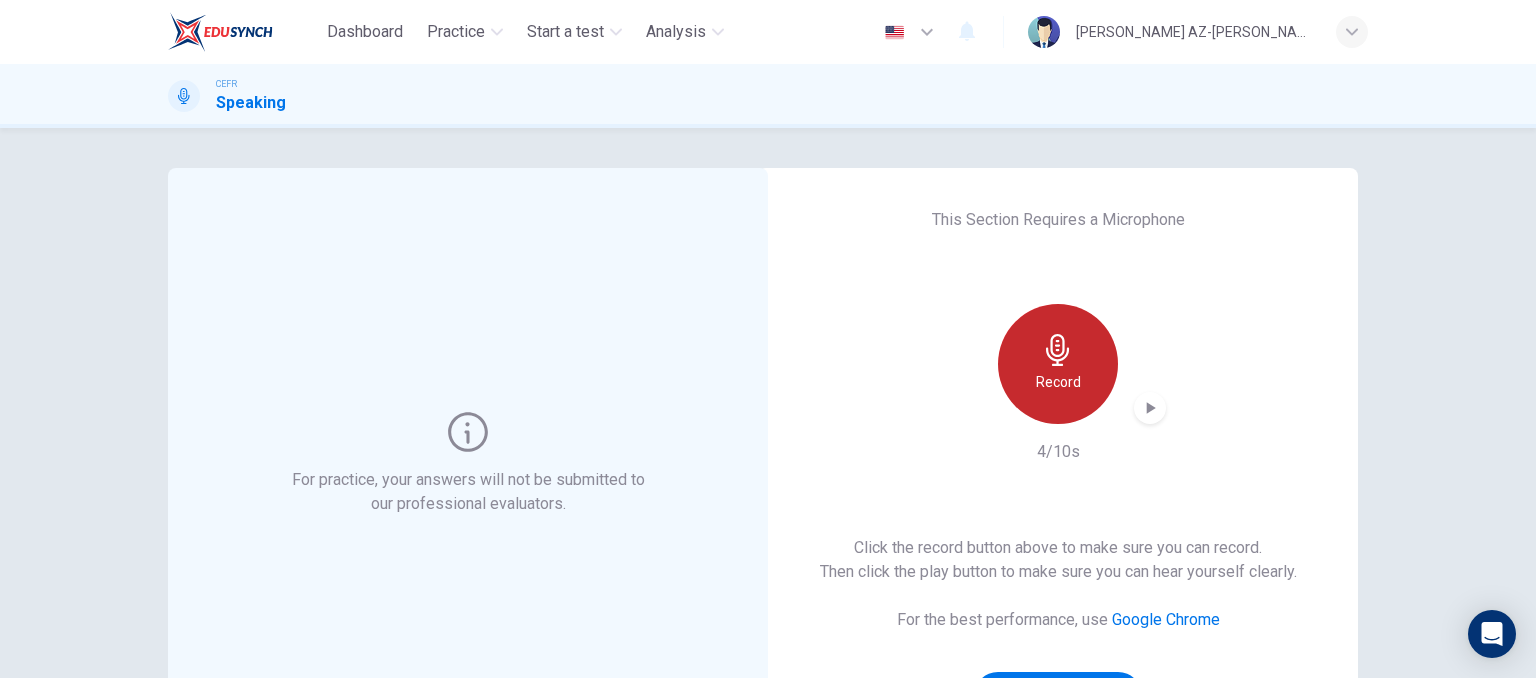 click on "Record" at bounding box center (1058, 382) 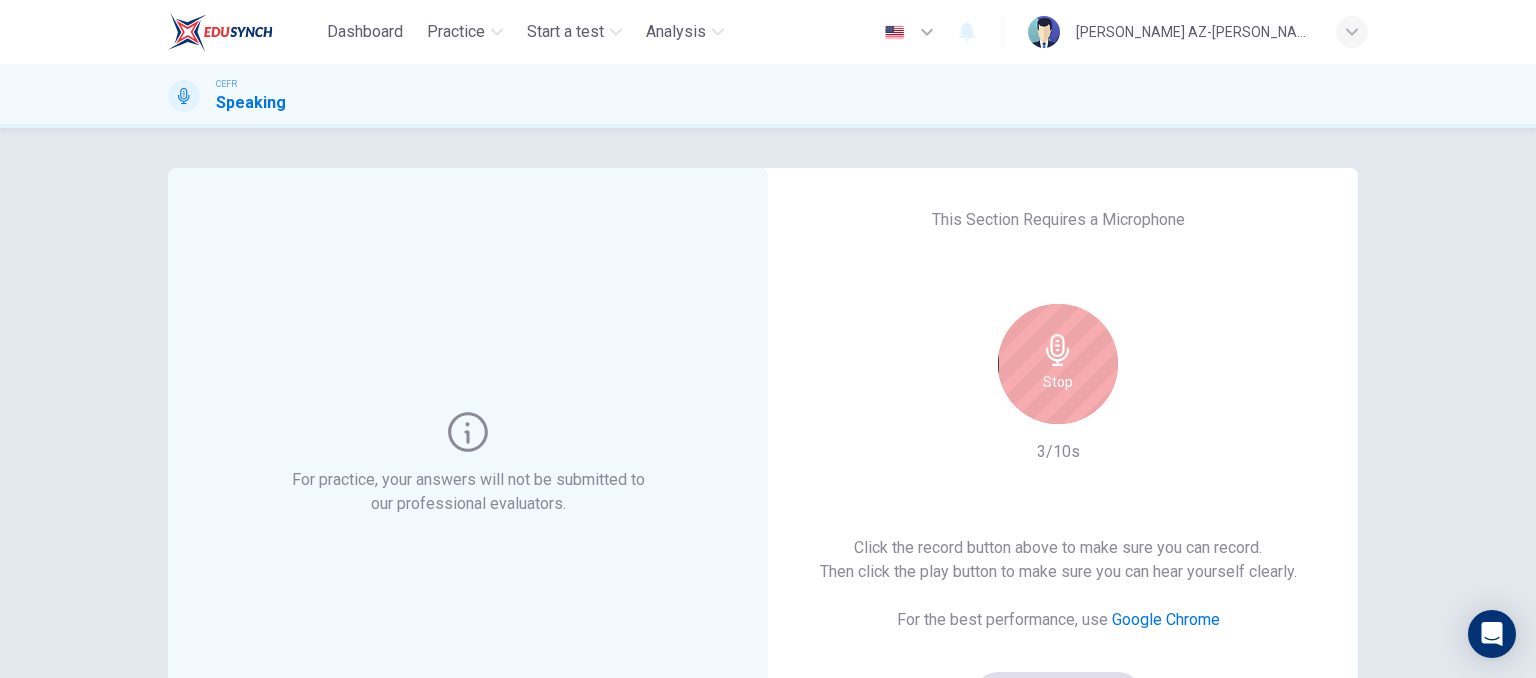 click on "Stop" at bounding box center (1058, 382) 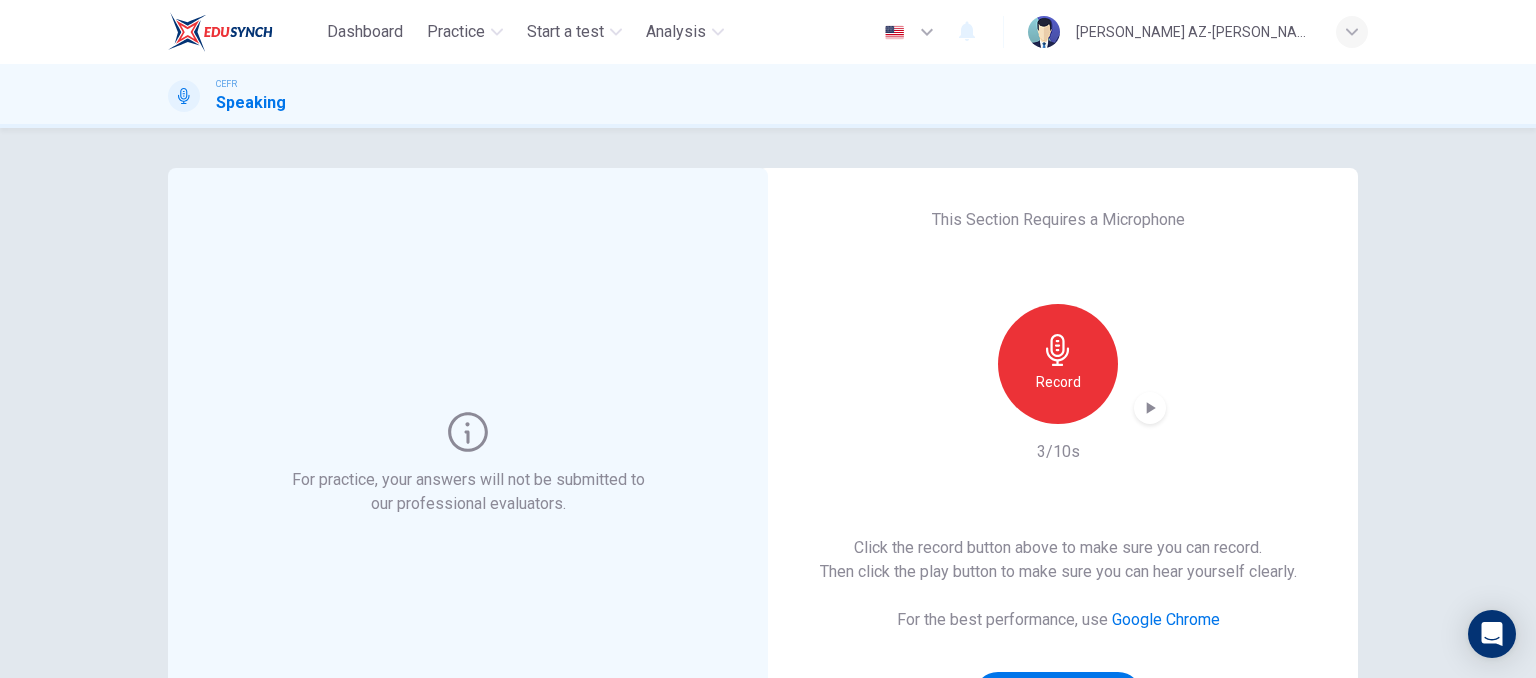 click 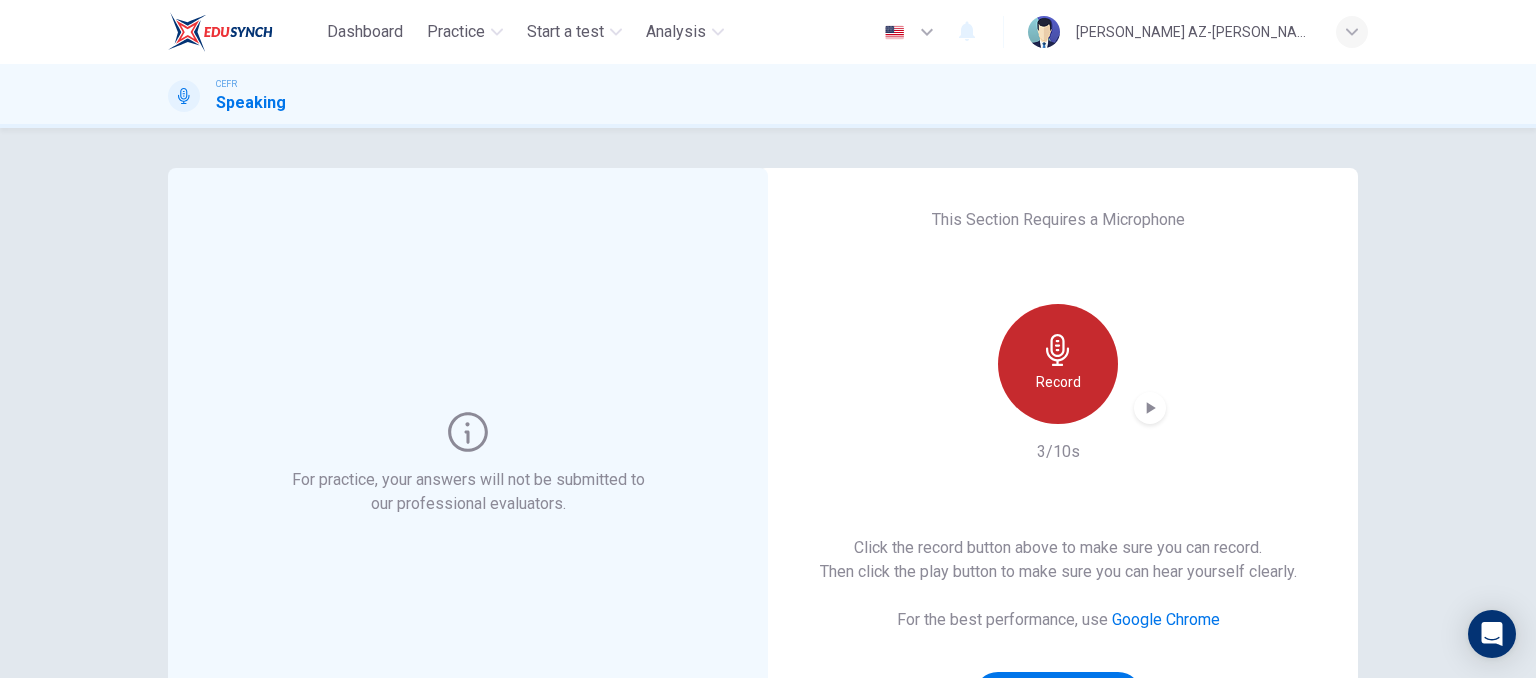 drag, startPoint x: 1033, startPoint y: 349, endPoint x: 1083, endPoint y: 383, distance: 60.464867 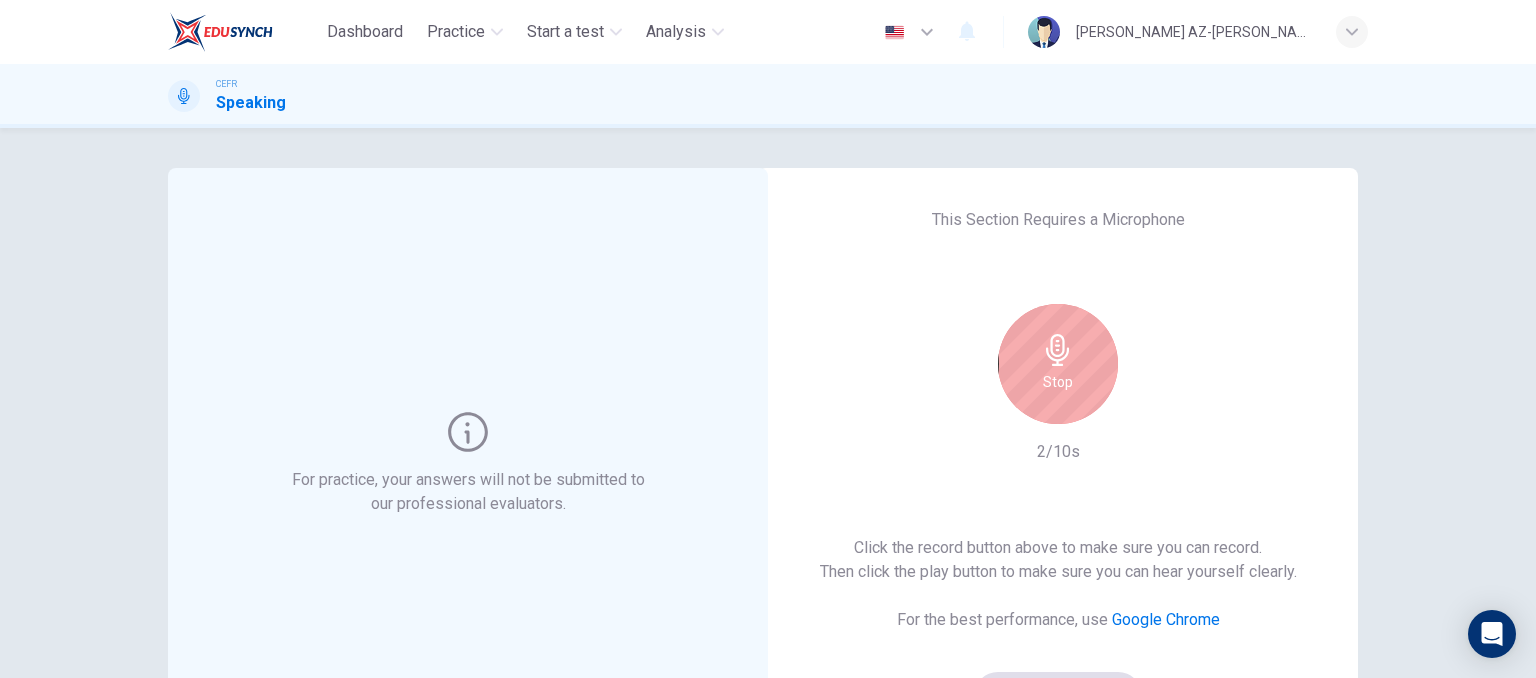 click on "Stop" at bounding box center [1058, 364] 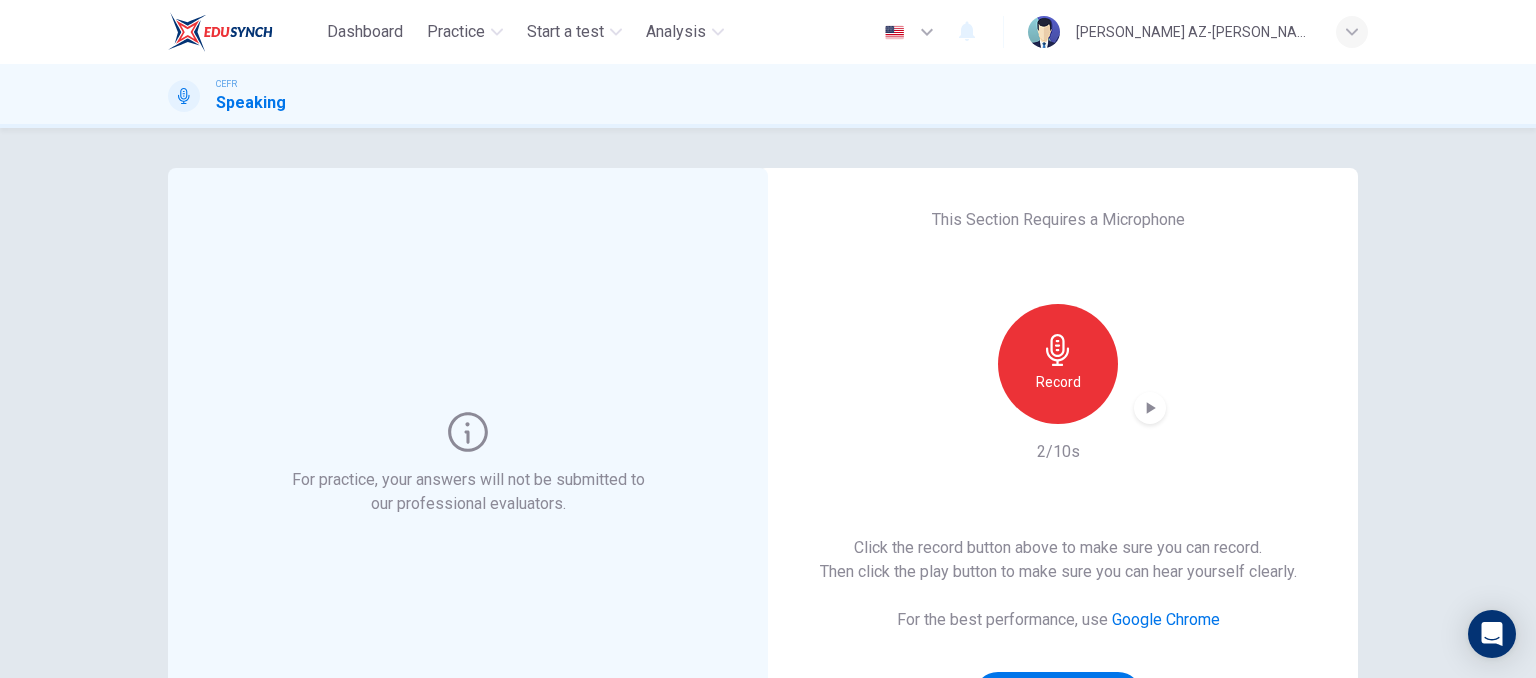 click 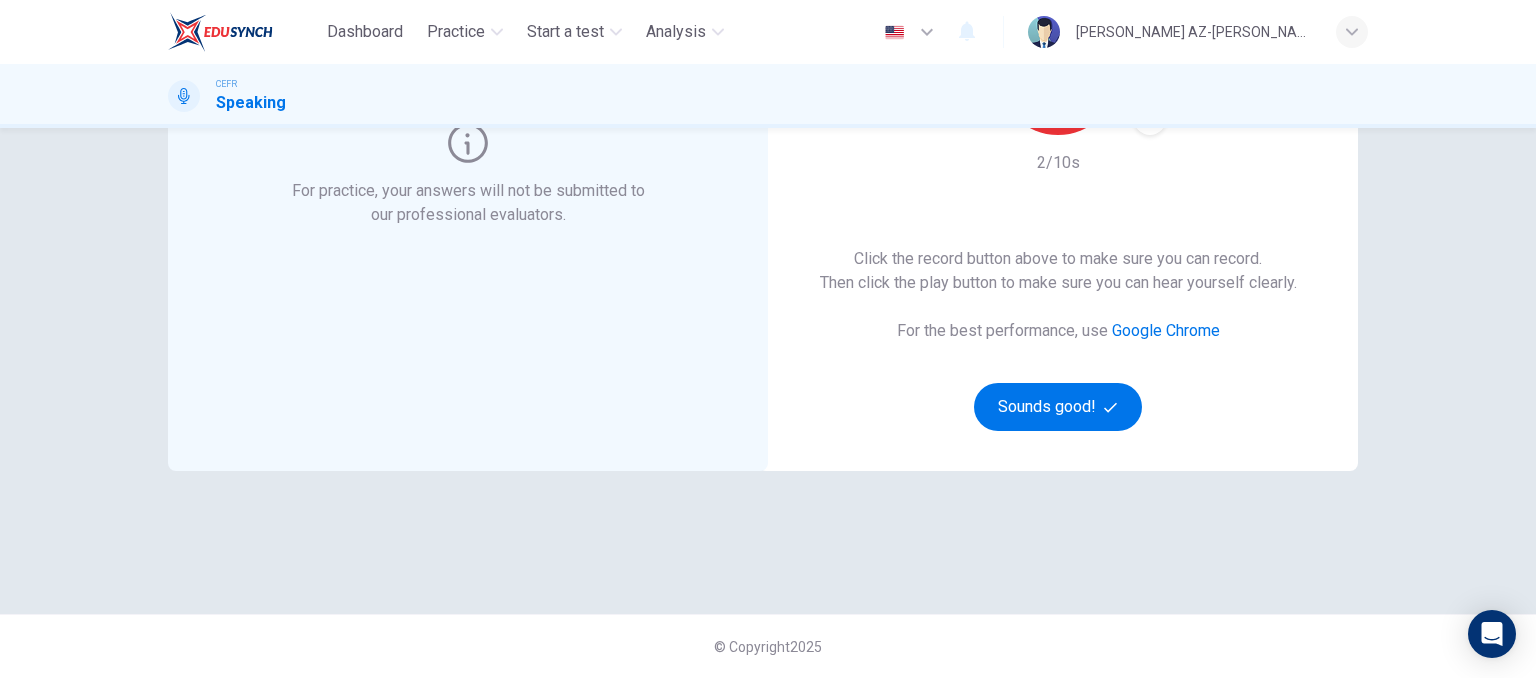 scroll, scrollTop: 0, scrollLeft: 0, axis: both 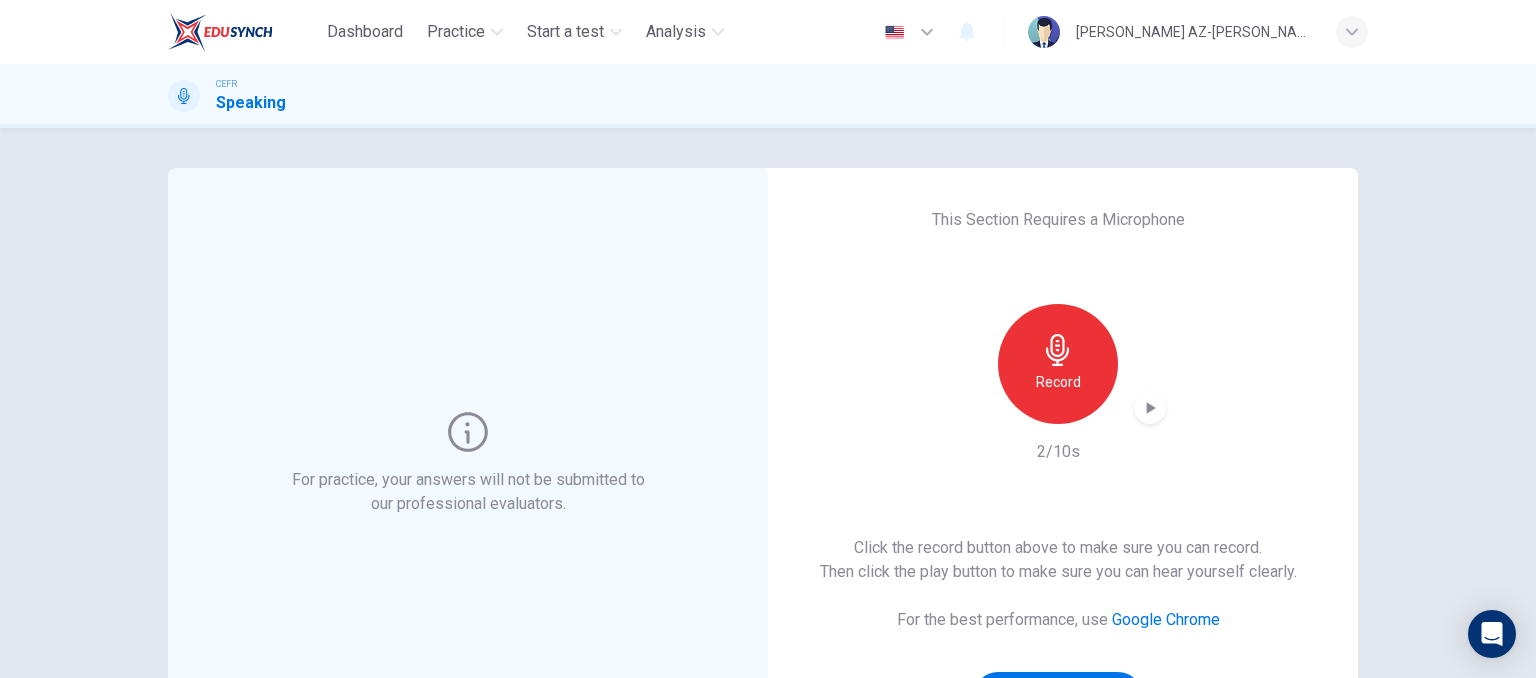 click on "For practice, your answers will not be submitted to our professional evaluators." at bounding box center [468, 464] 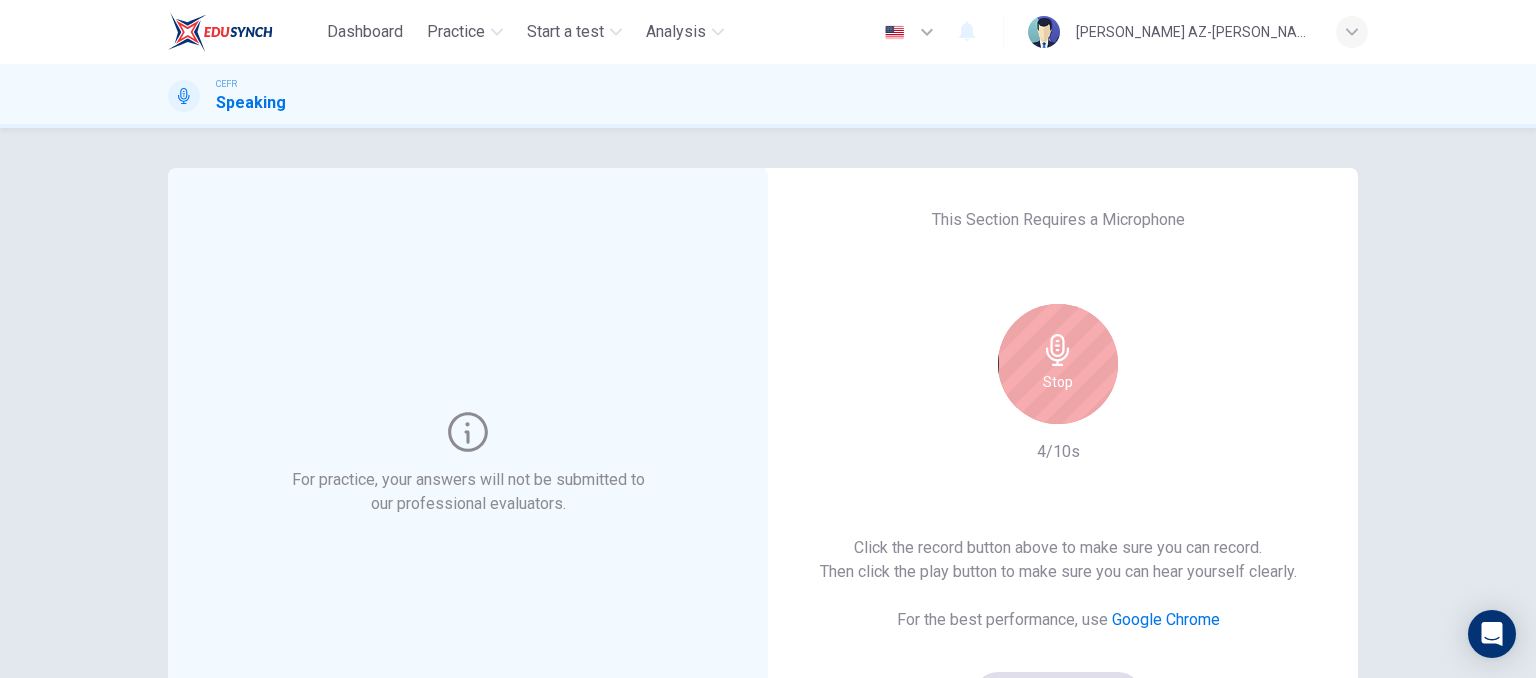 click on "Stop" at bounding box center [1058, 364] 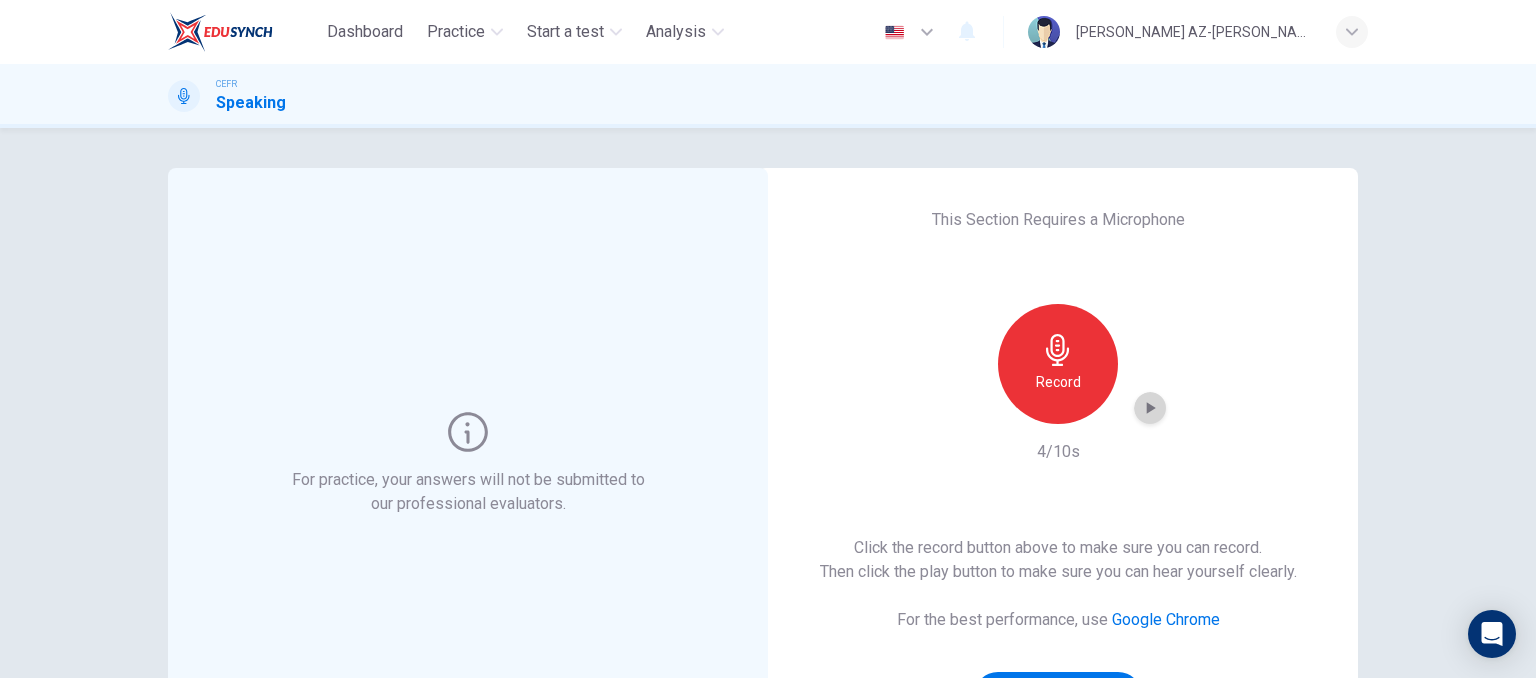 click 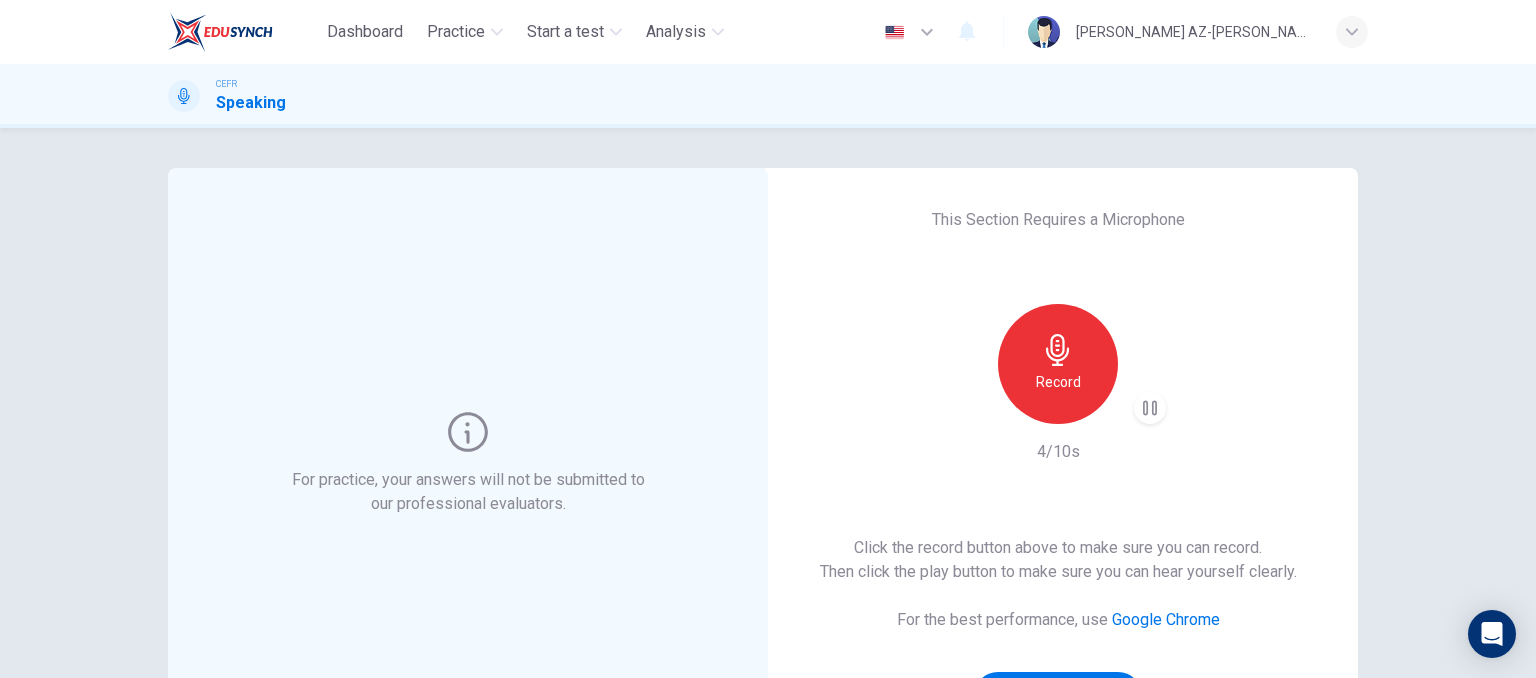 click 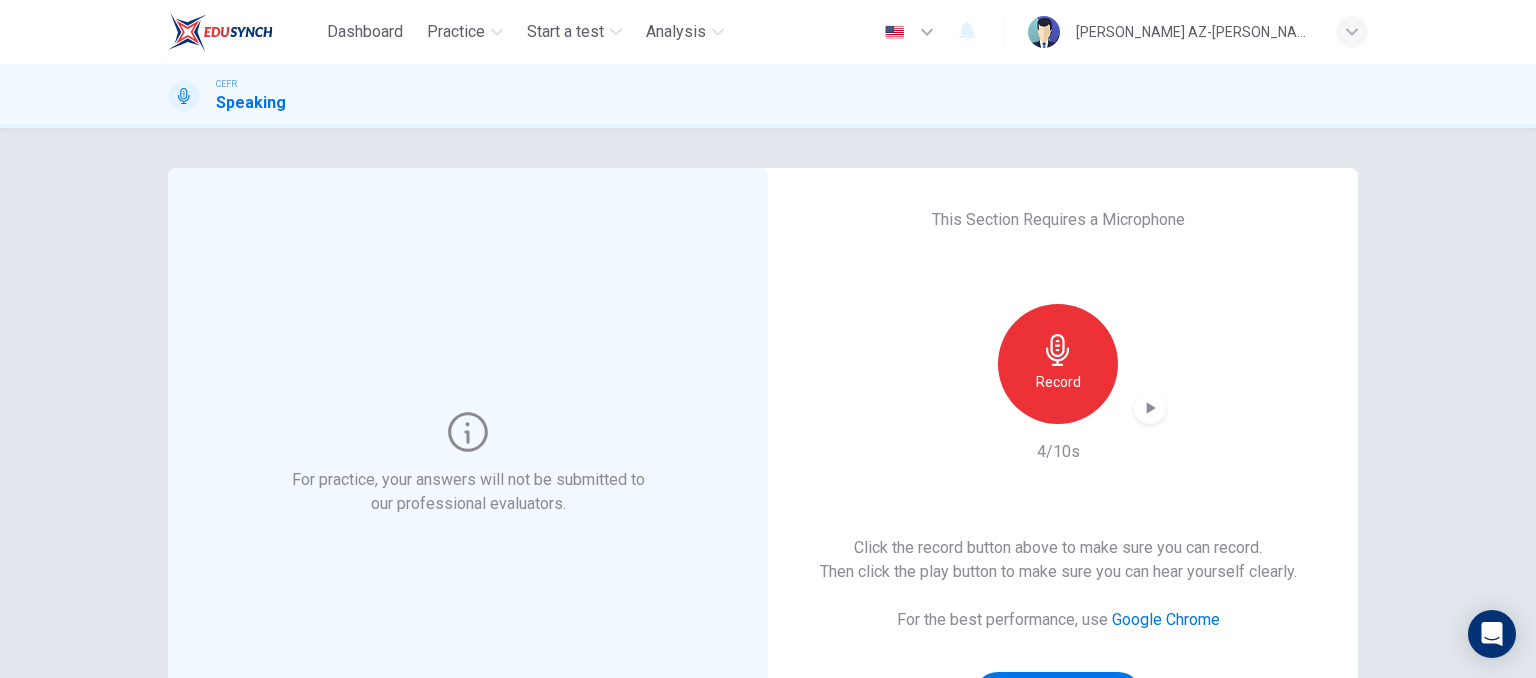 click on "Record" at bounding box center (1058, 364) 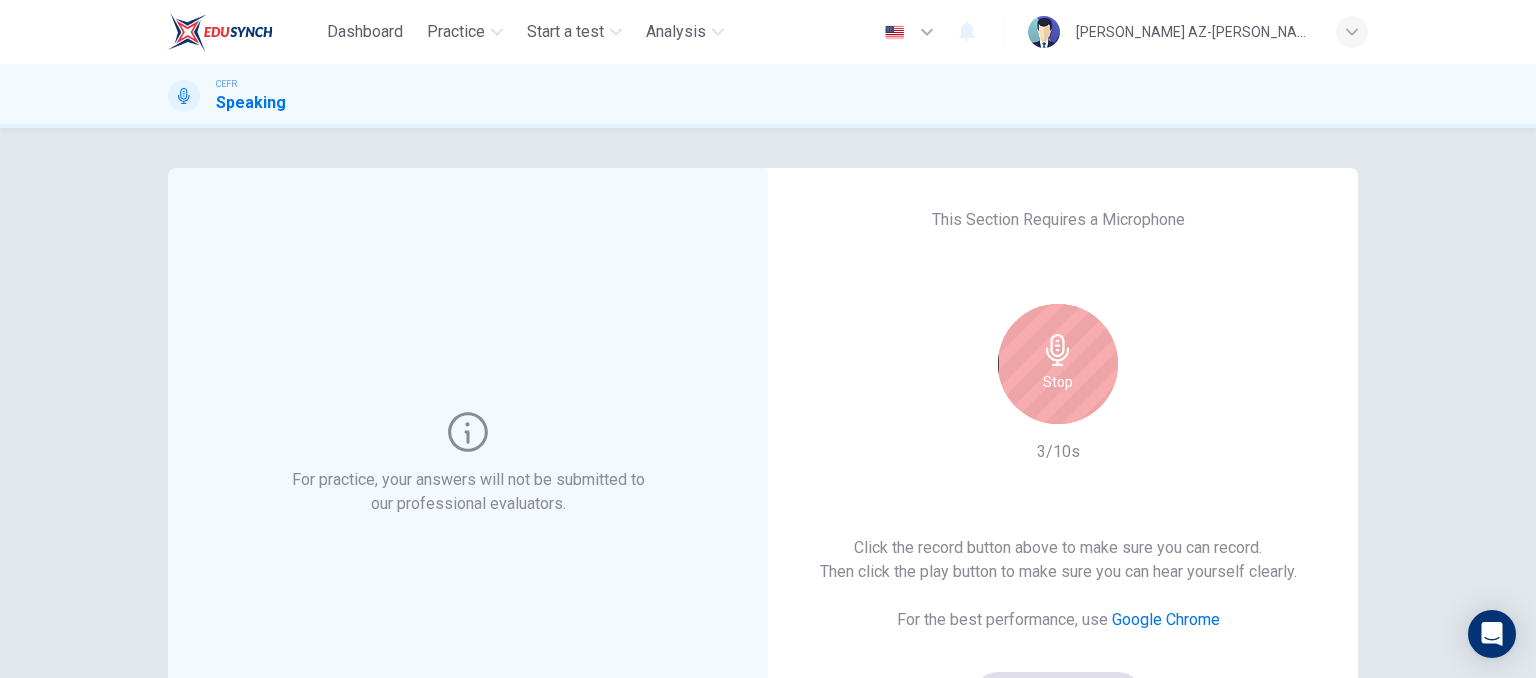click on "Stop" at bounding box center (1058, 382) 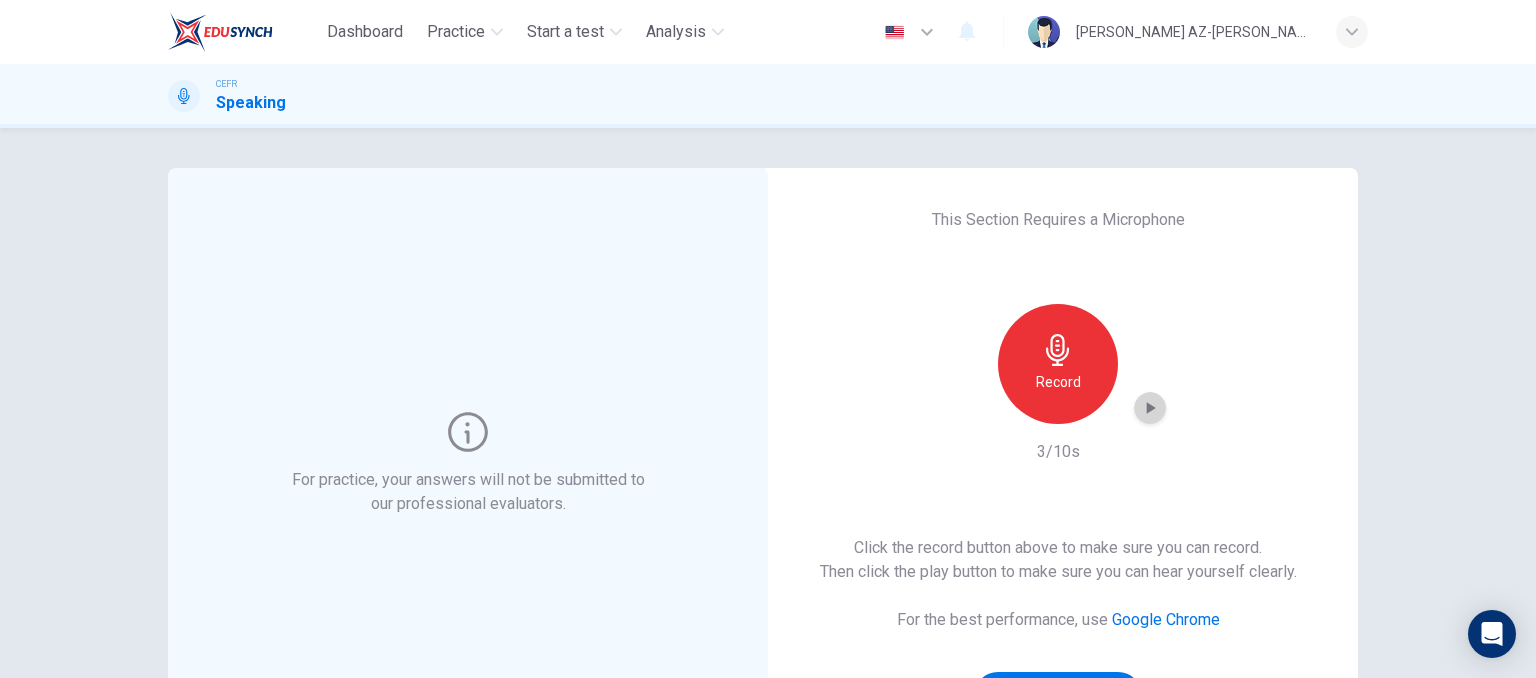 click 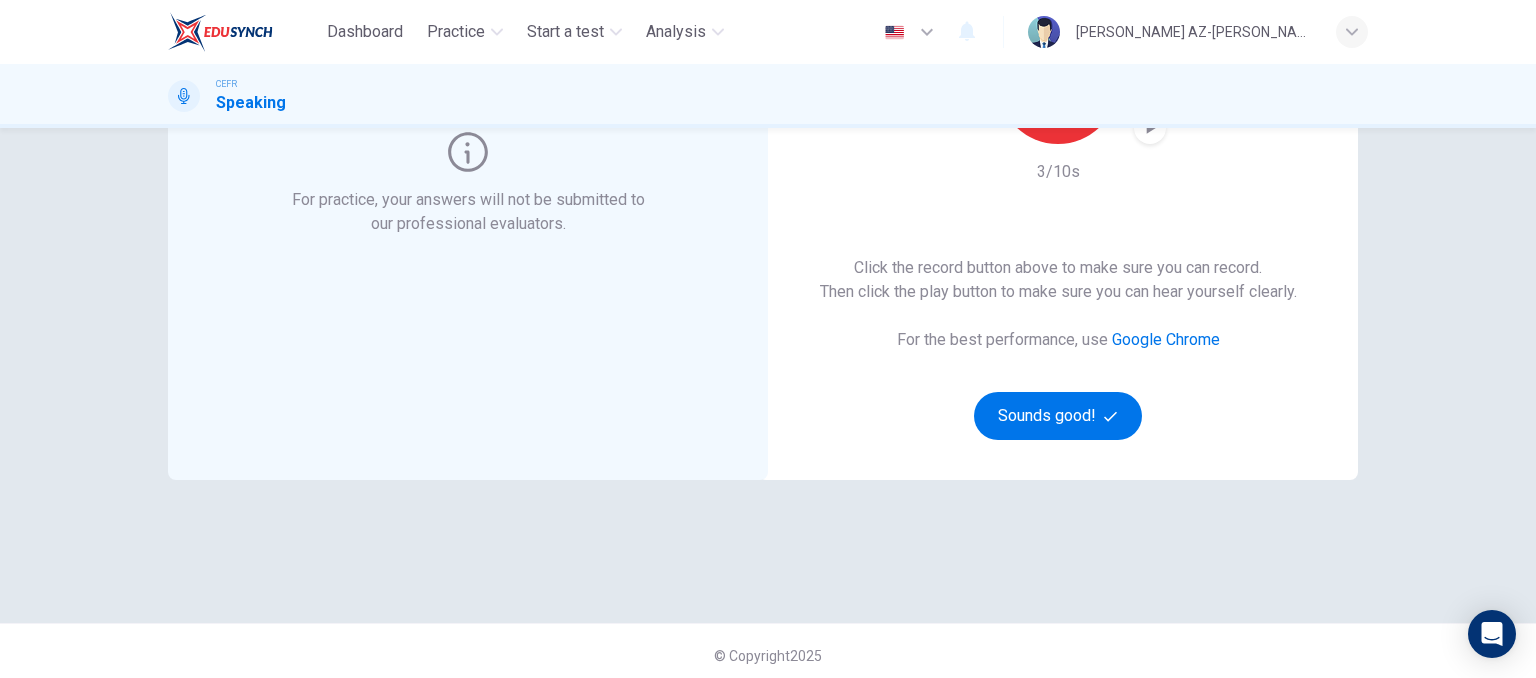 scroll, scrollTop: 289, scrollLeft: 0, axis: vertical 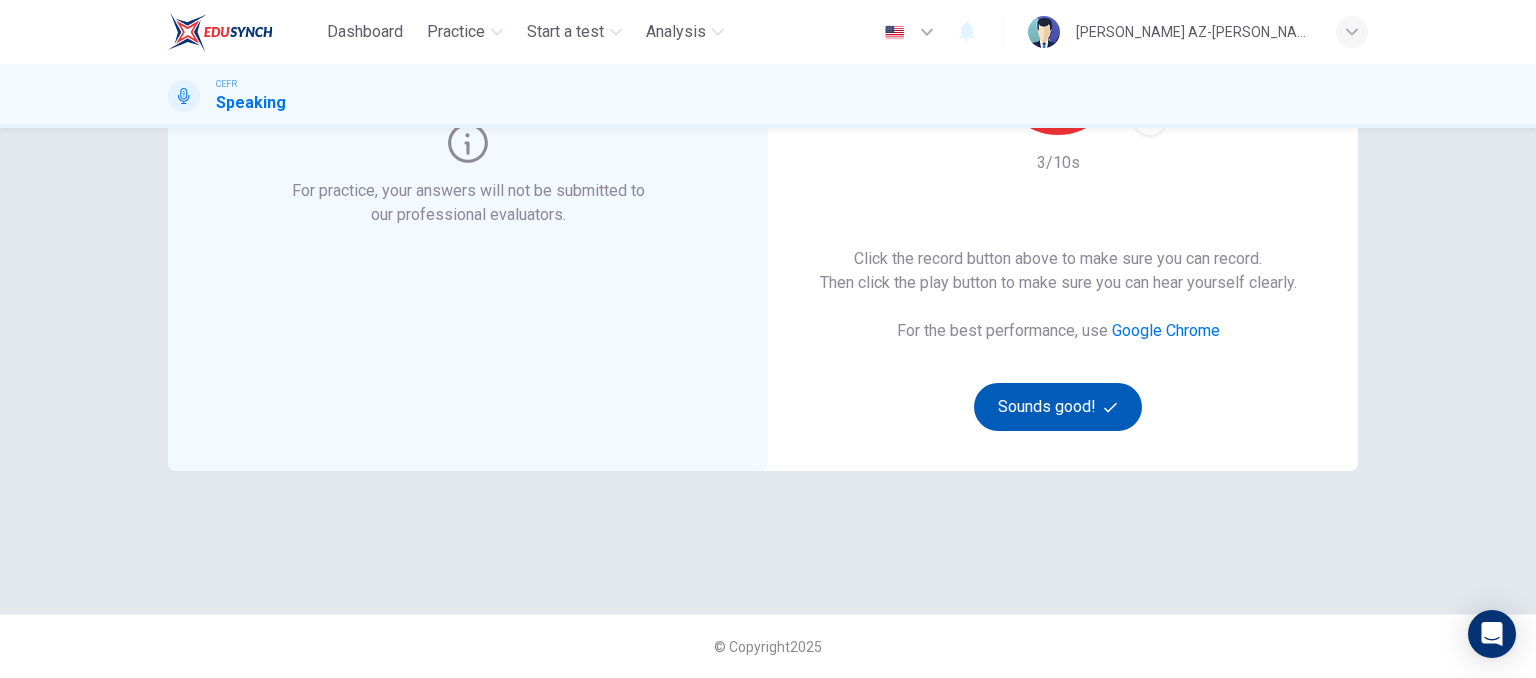 click on "Sounds good!" at bounding box center (1058, 407) 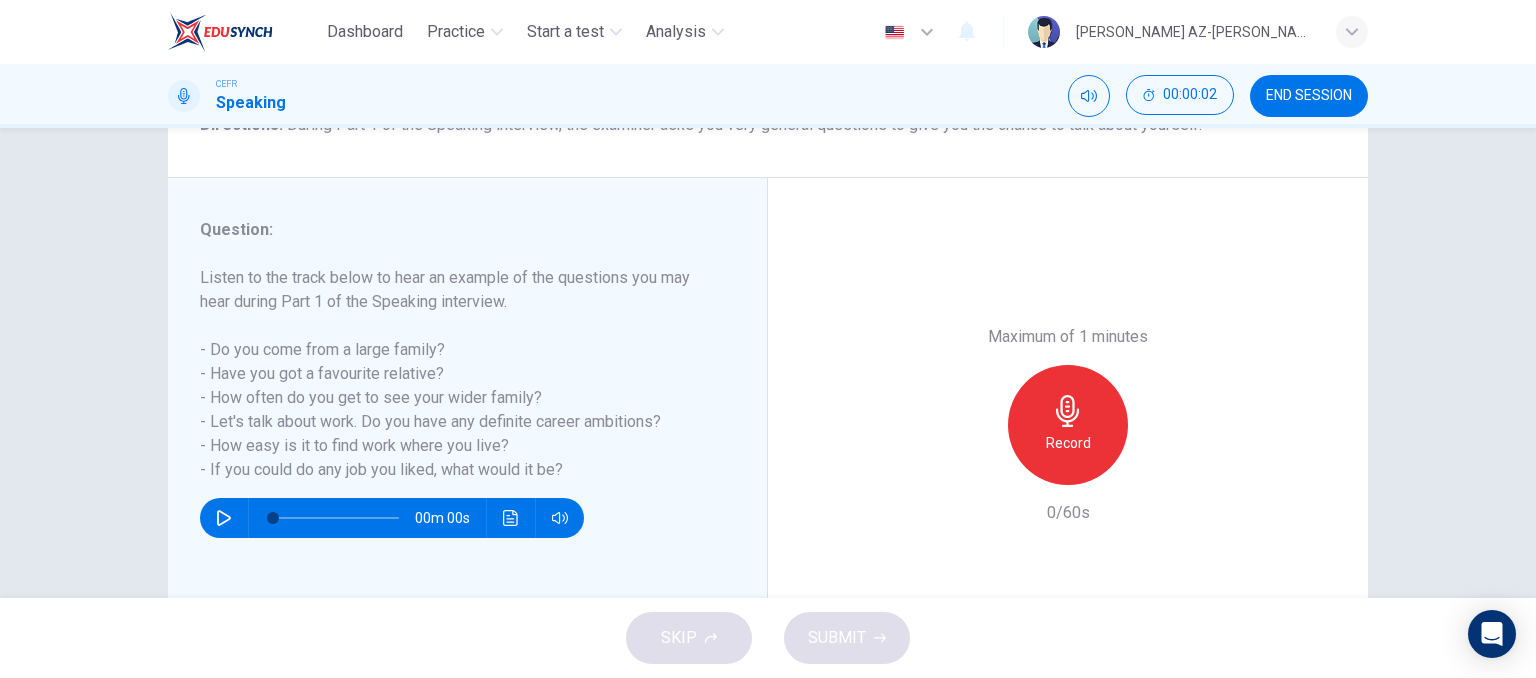 scroll, scrollTop: 289, scrollLeft: 0, axis: vertical 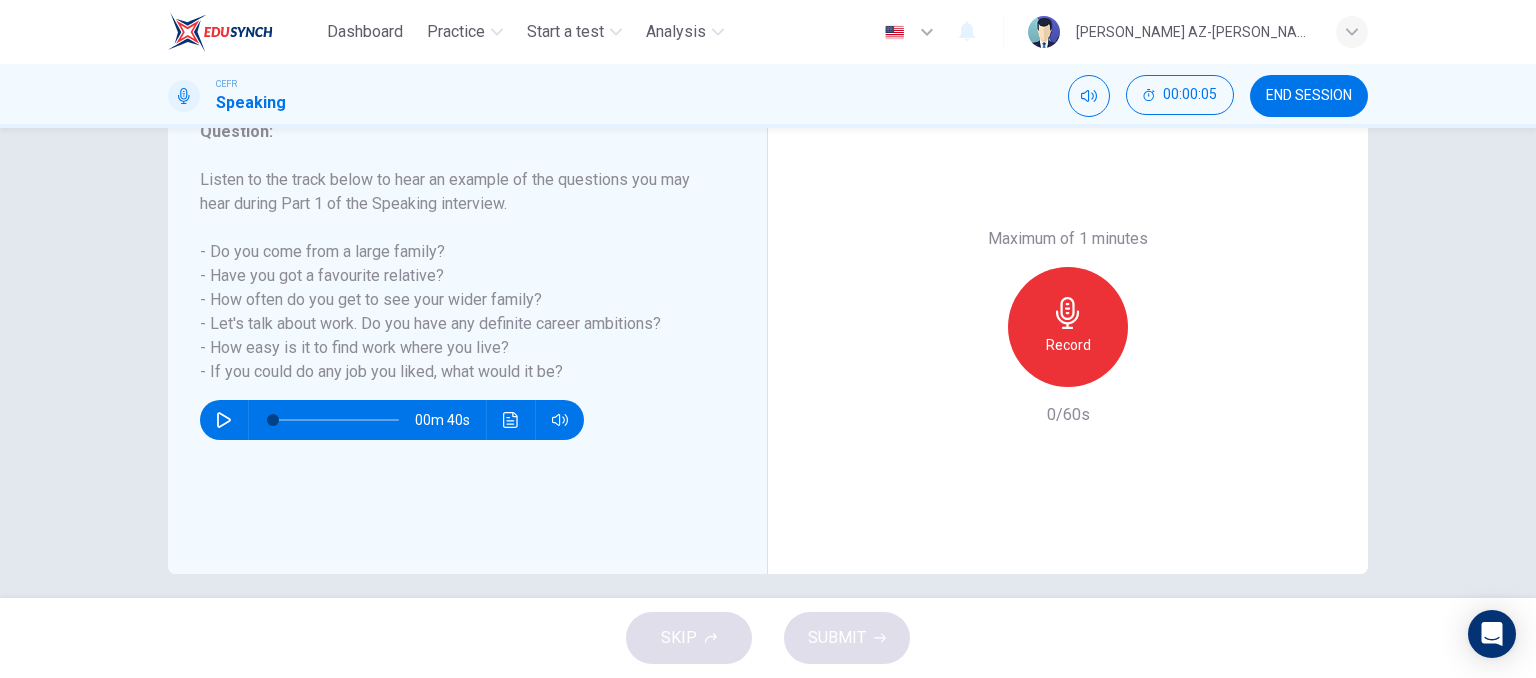 click 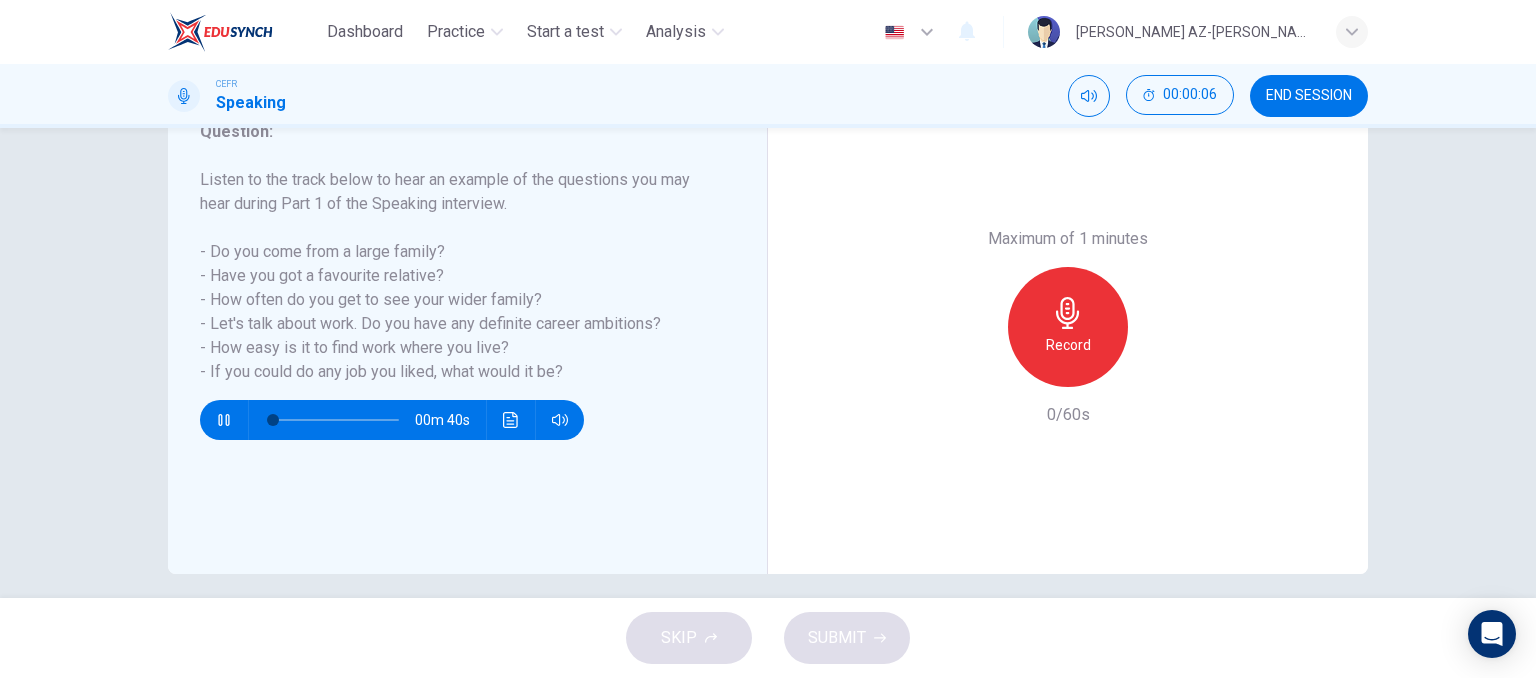 click 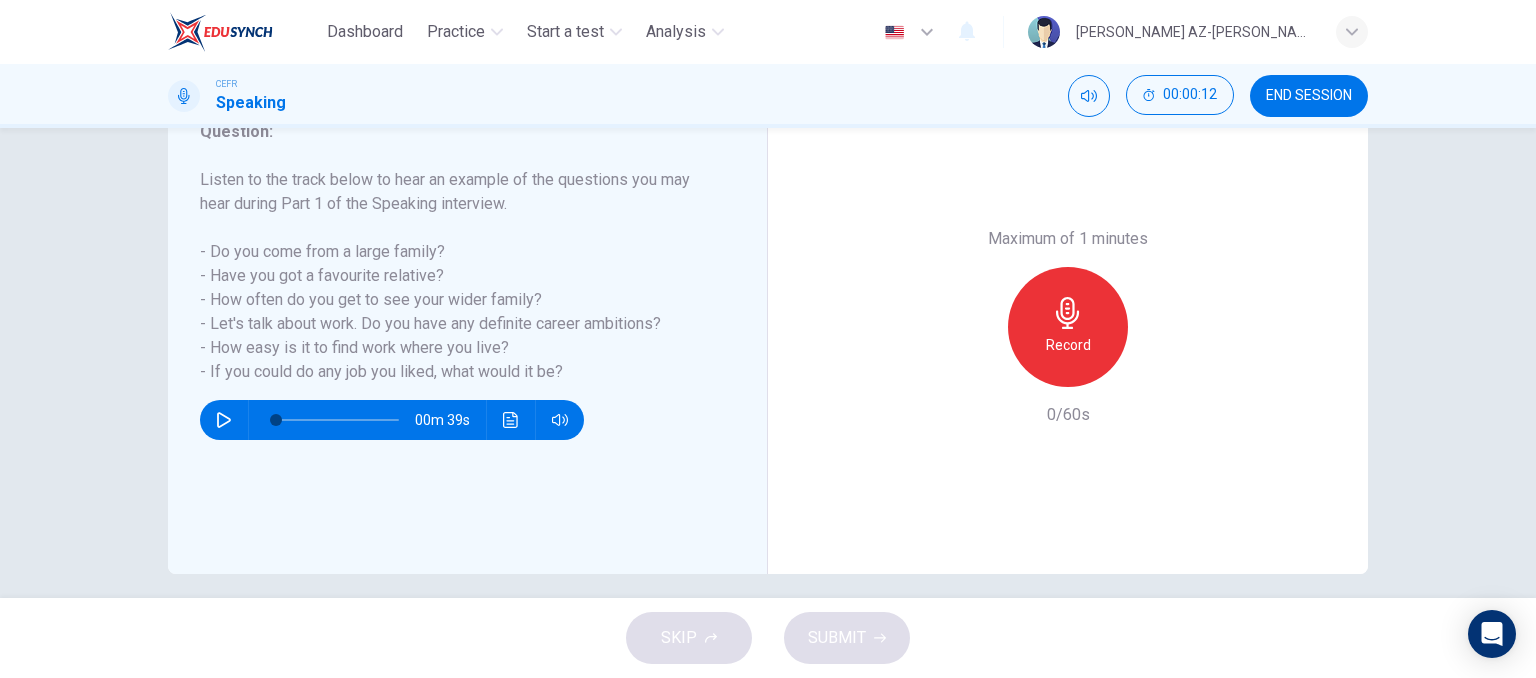 type on "2" 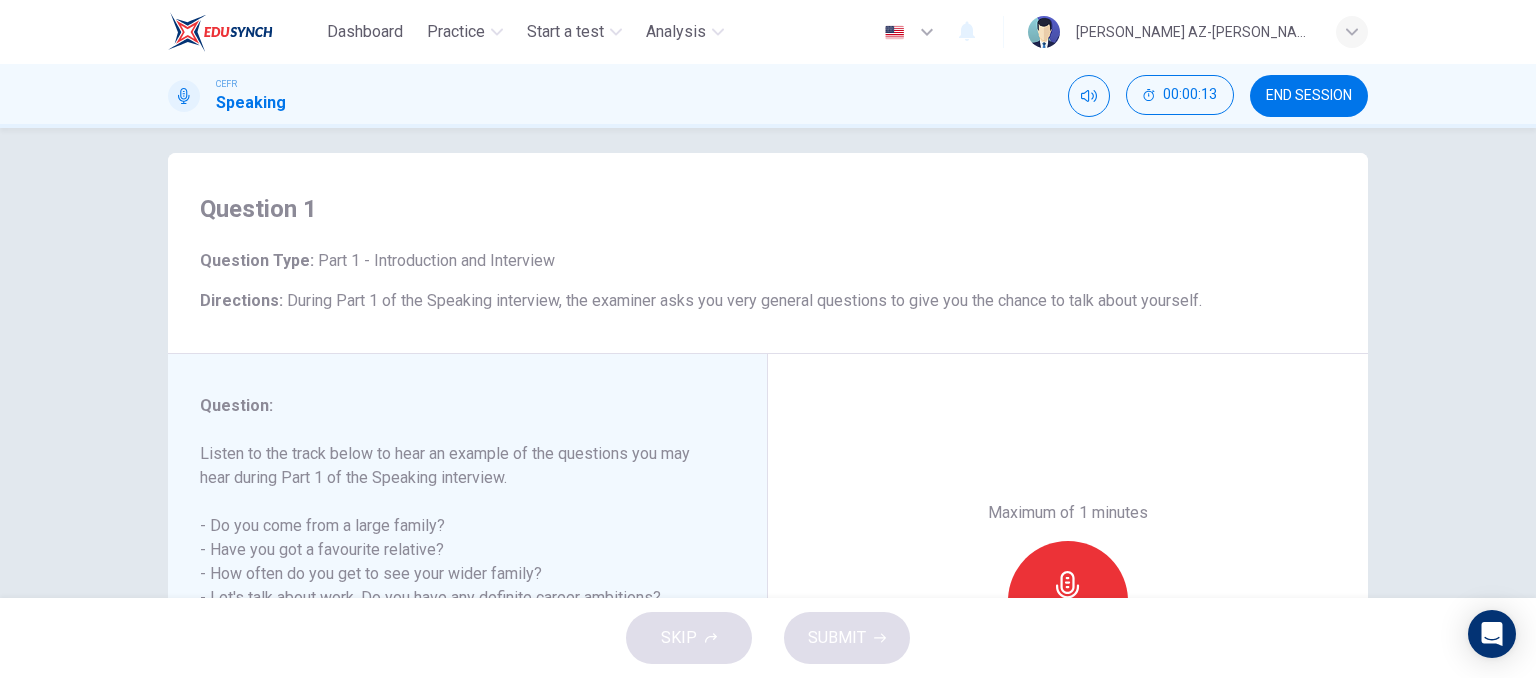 scroll, scrollTop: 0, scrollLeft: 0, axis: both 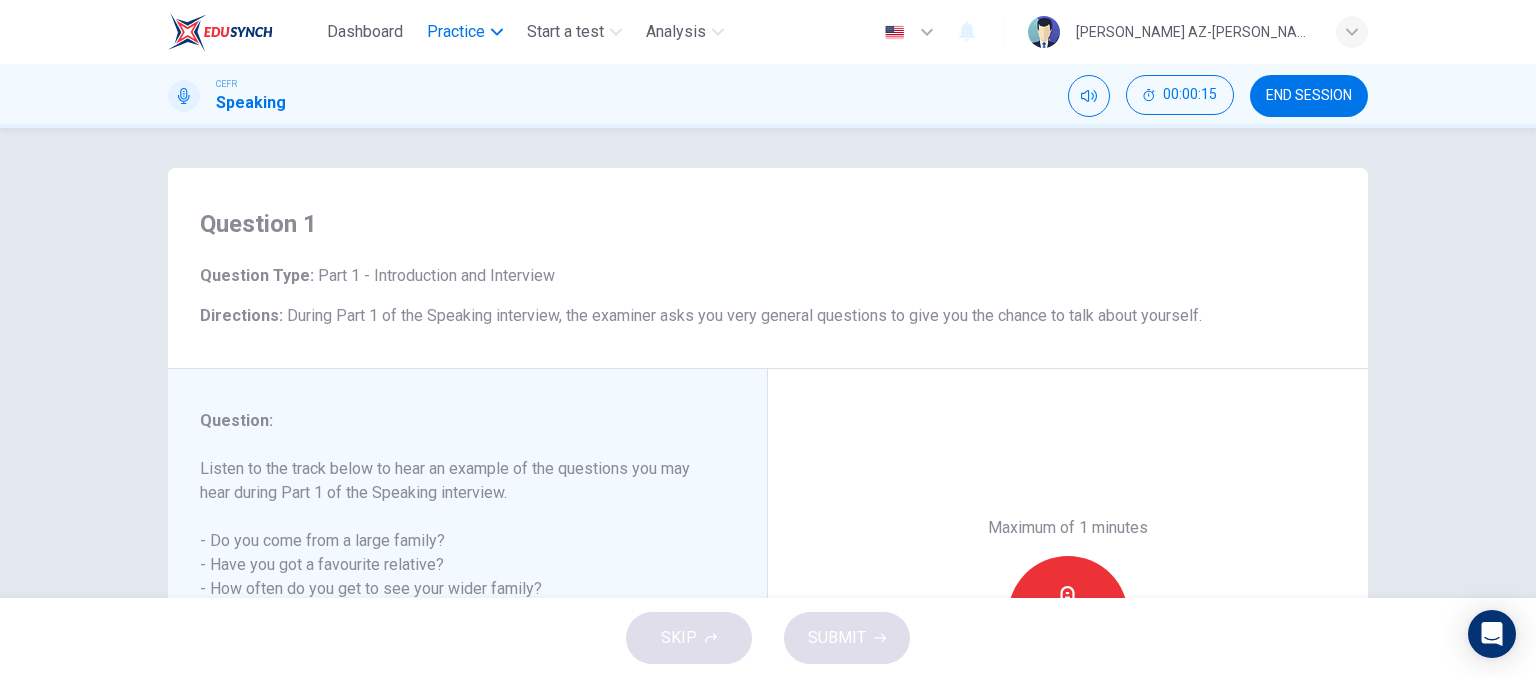 click on "Practice" at bounding box center [456, 32] 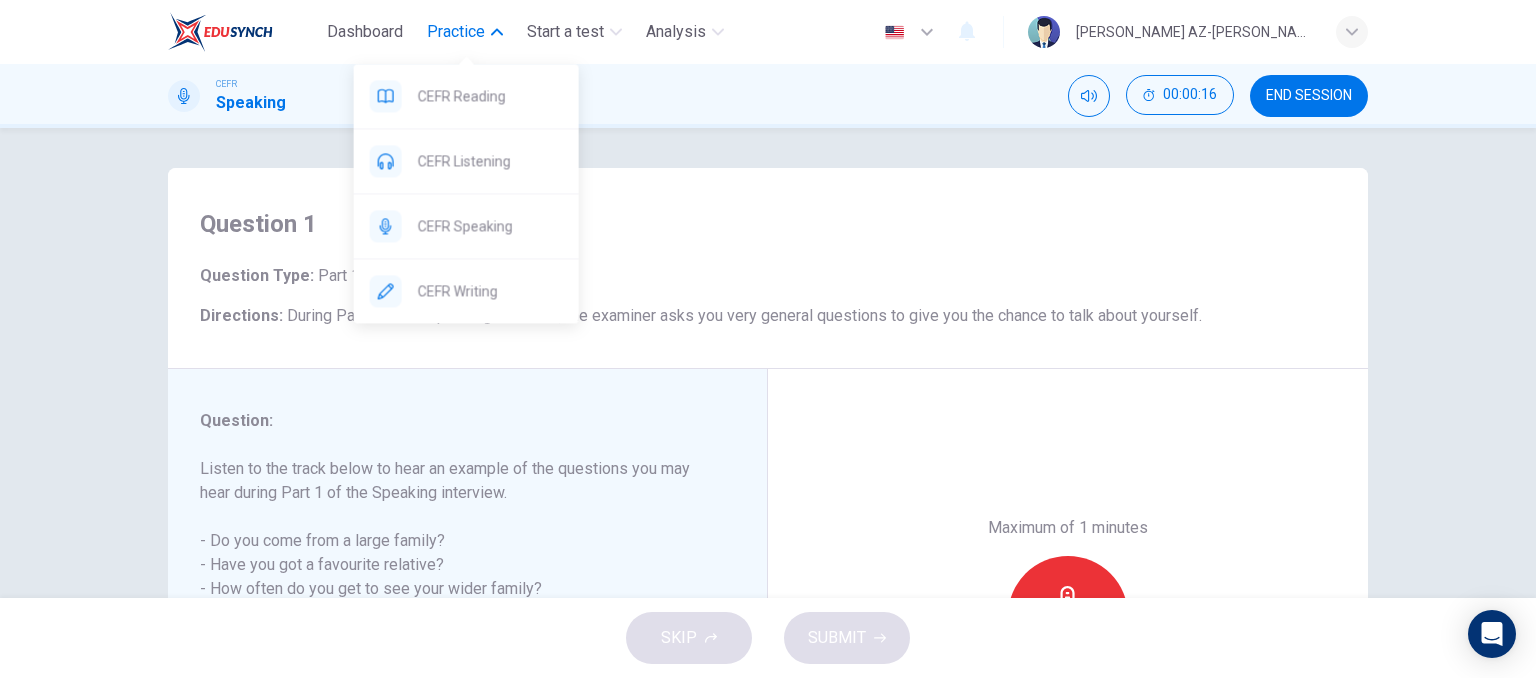 click on "Practice" at bounding box center (456, 32) 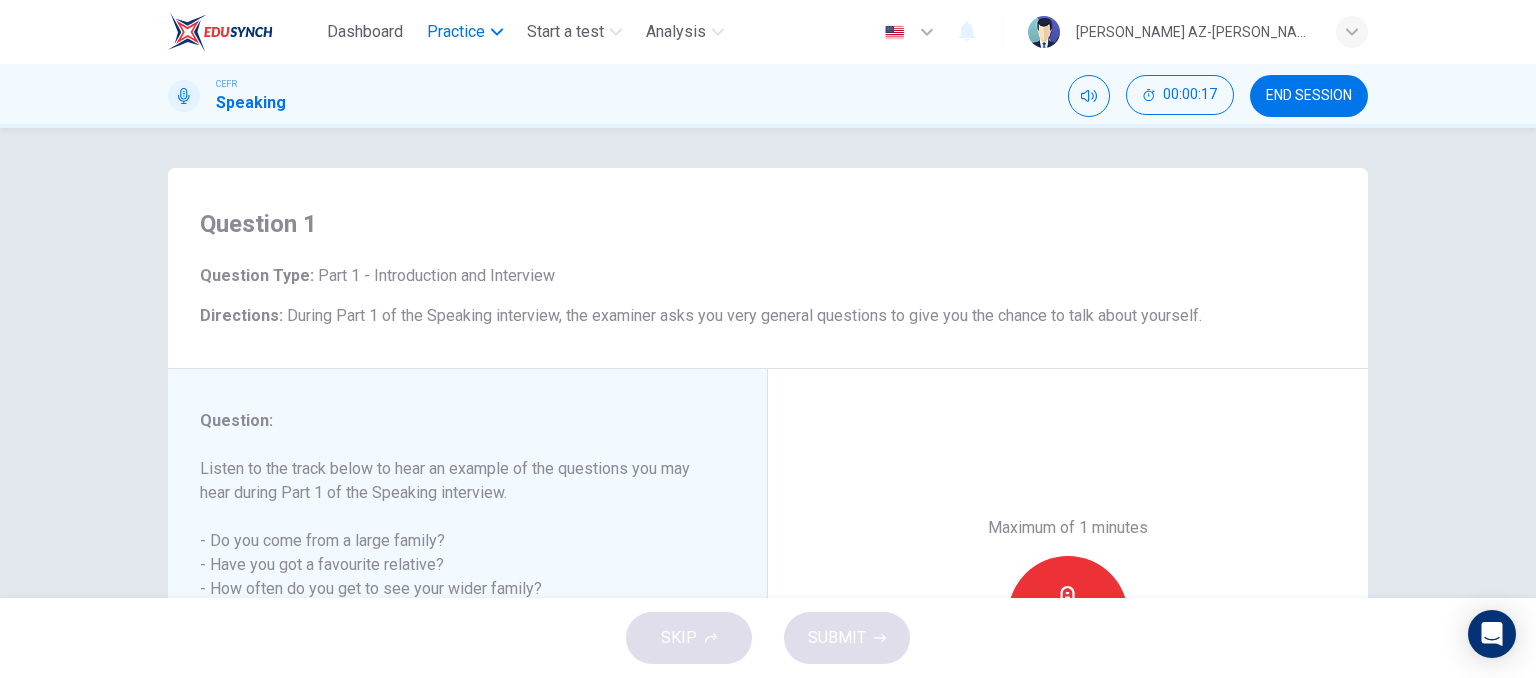 click on "Practice" at bounding box center (456, 32) 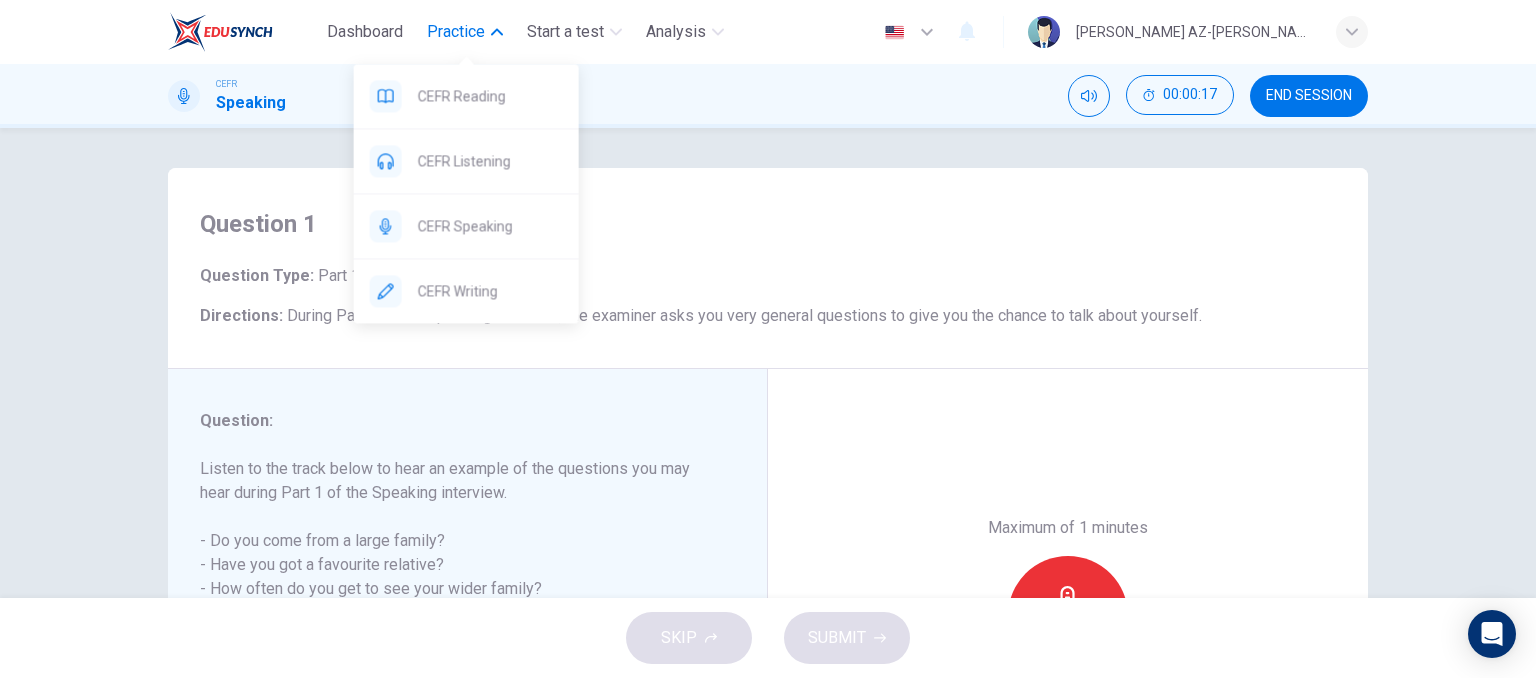 click on "CEFR Speaking" at bounding box center [490, 226] 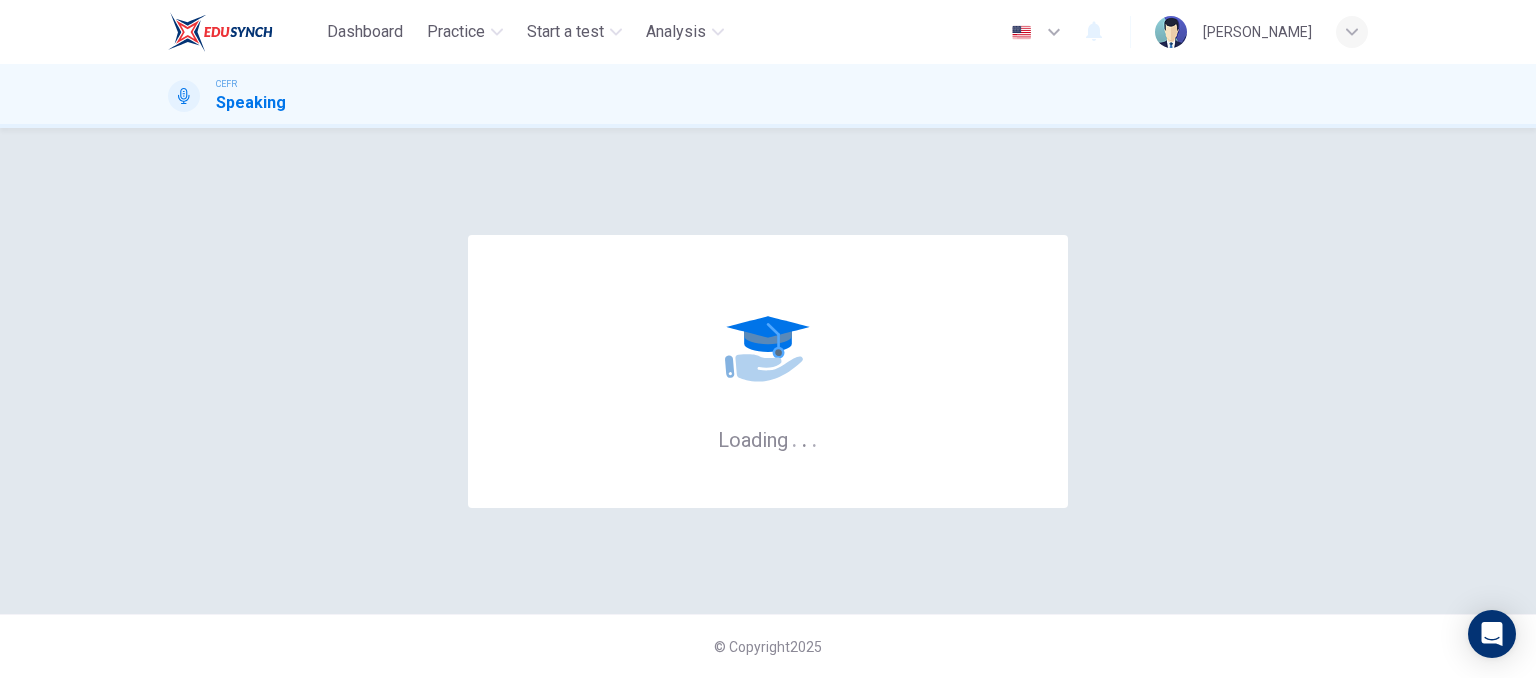 scroll, scrollTop: 0, scrollLeft: 0, axis: both 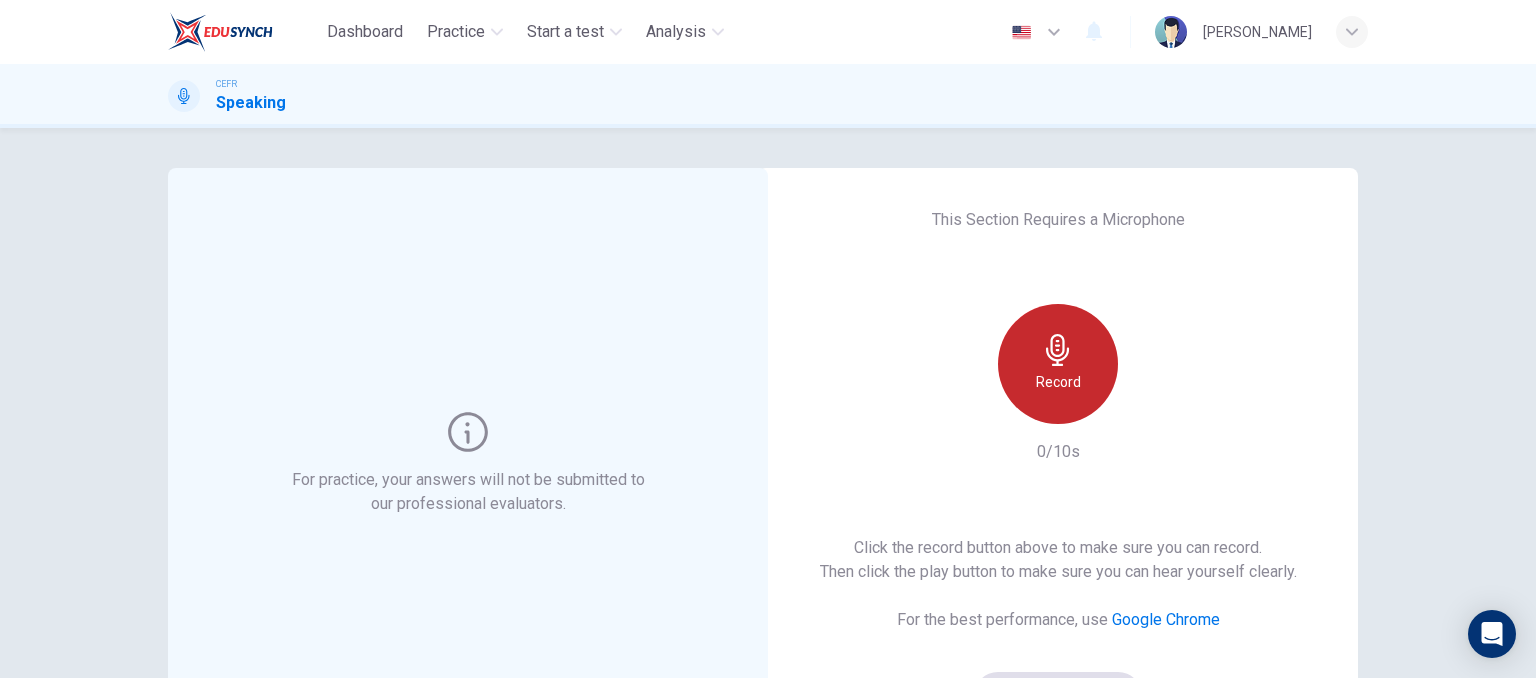click 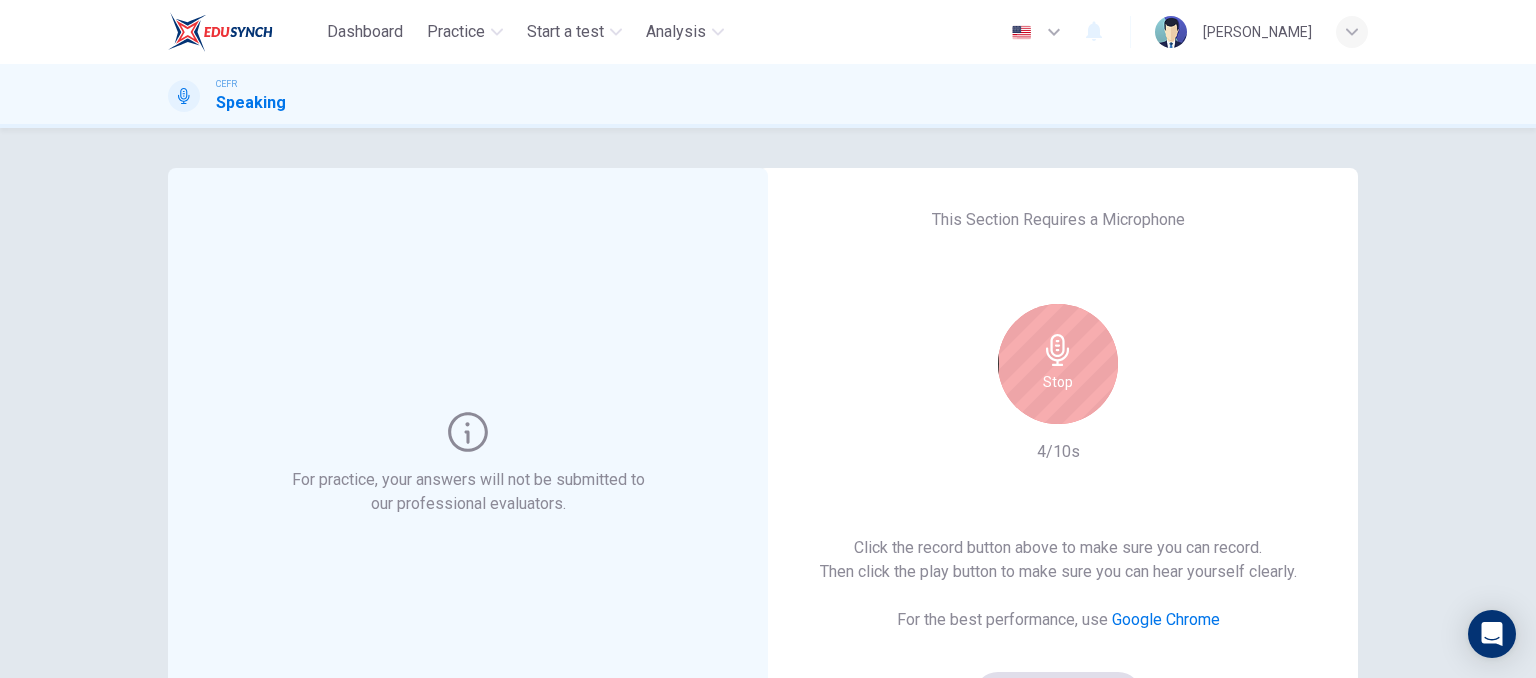 click 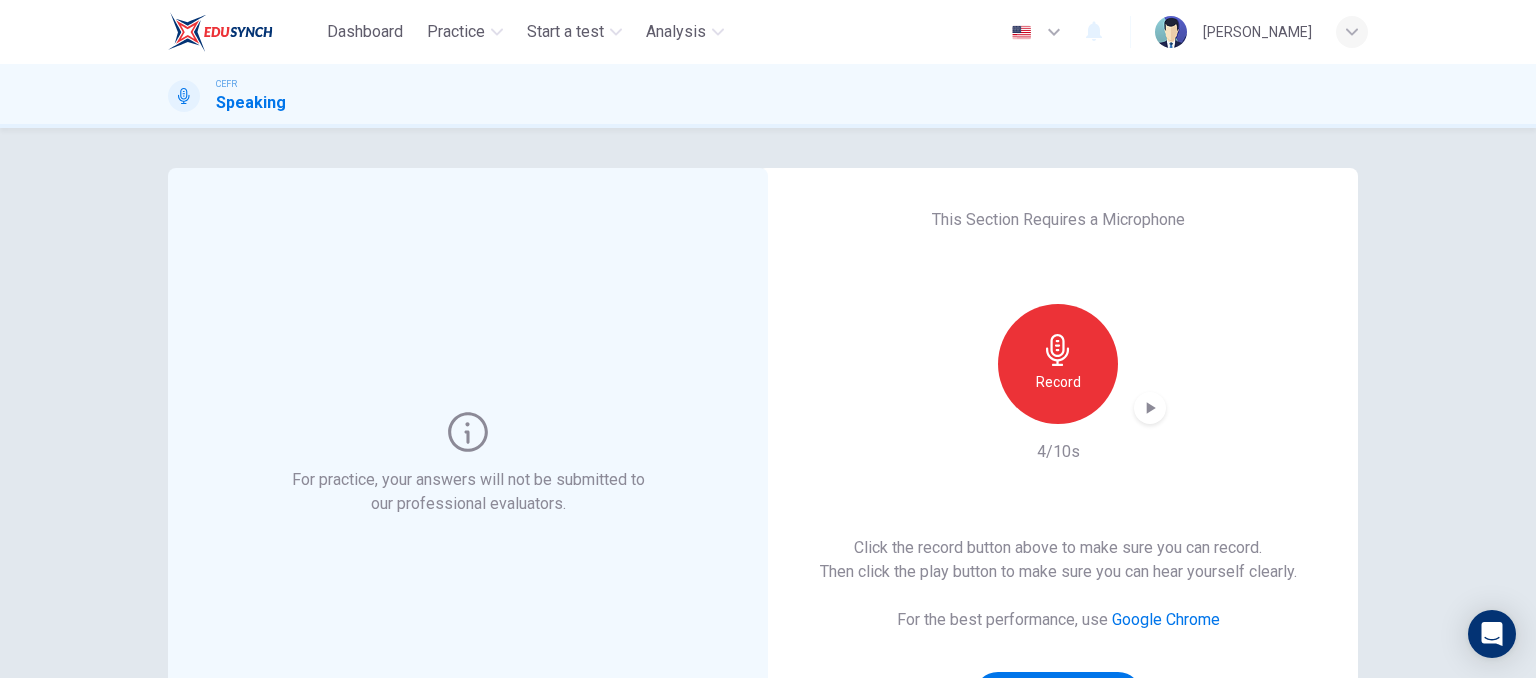 click 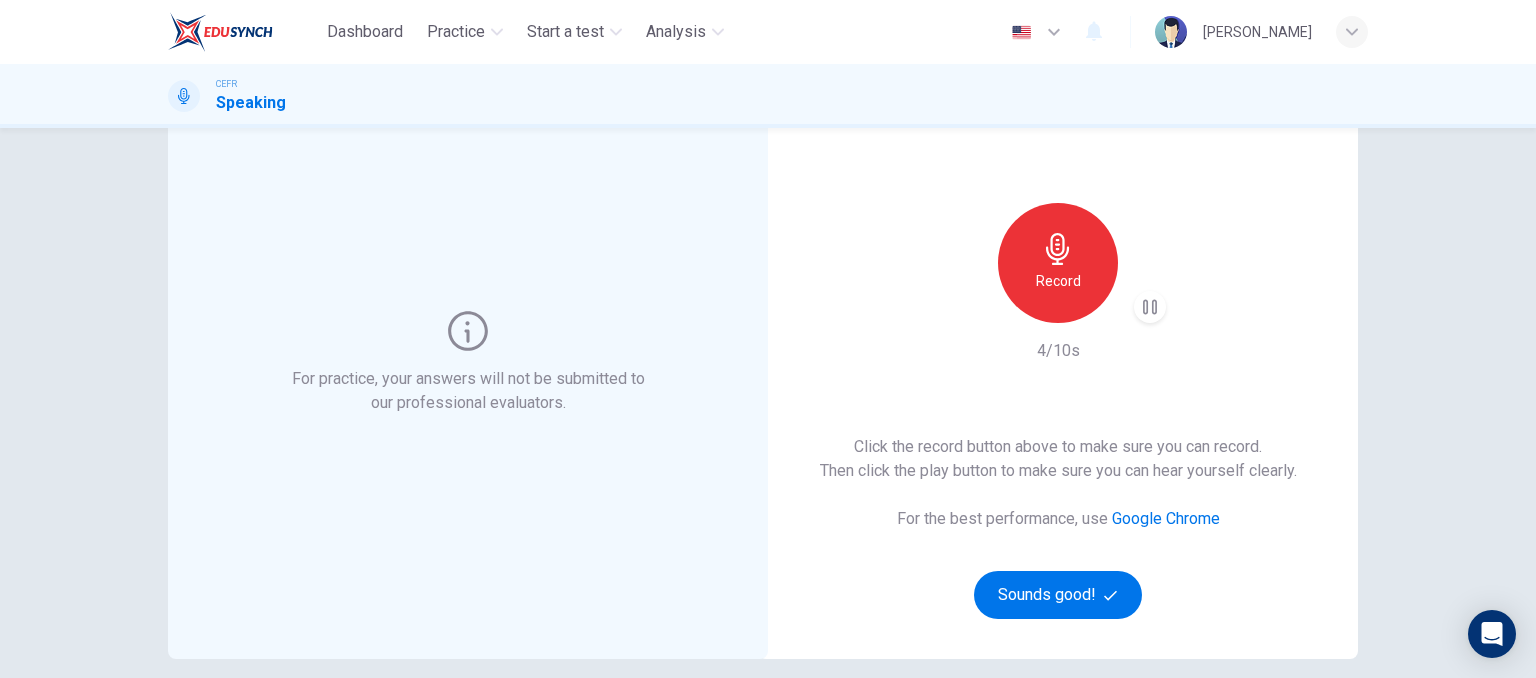 scroll, scrollTop: 200, scrollLeft: 0, axis: vertical 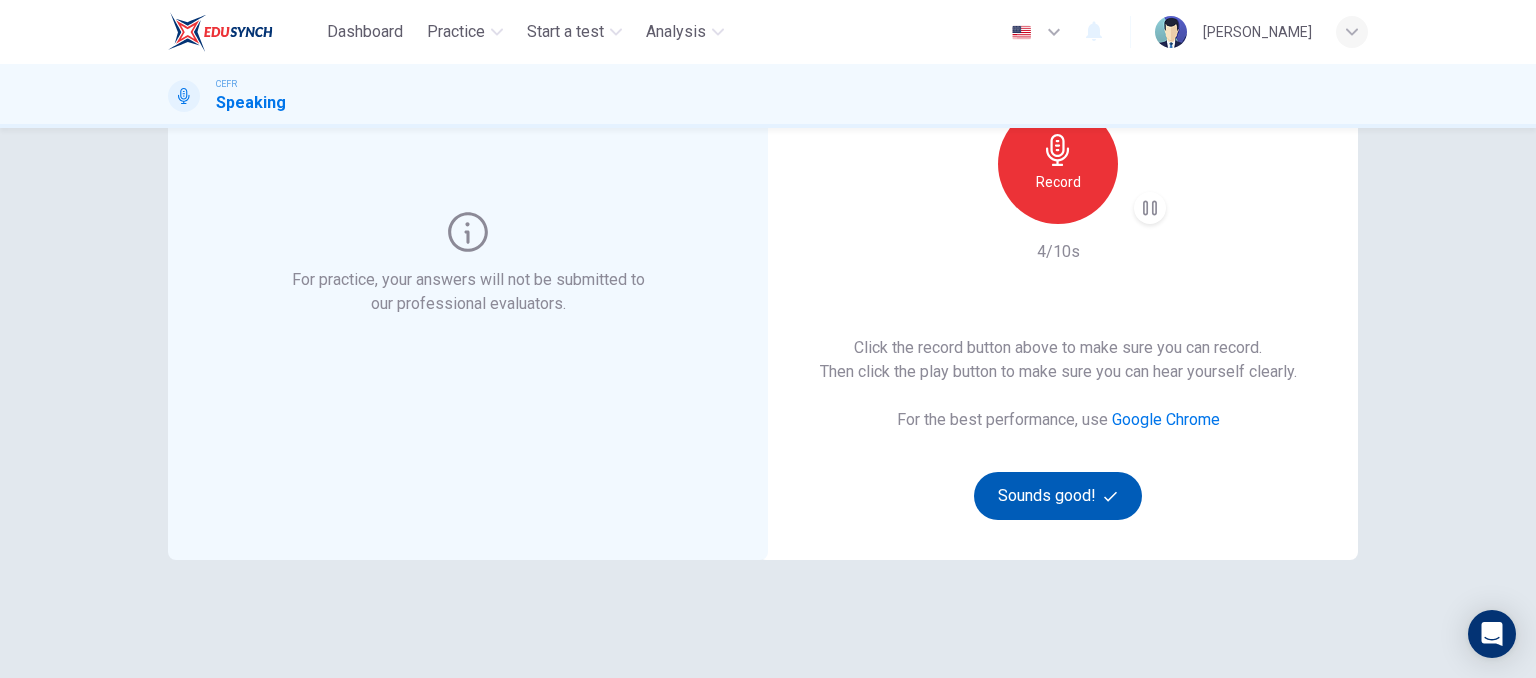 click on "Sounds good!" at bounding box center (1058, 496) 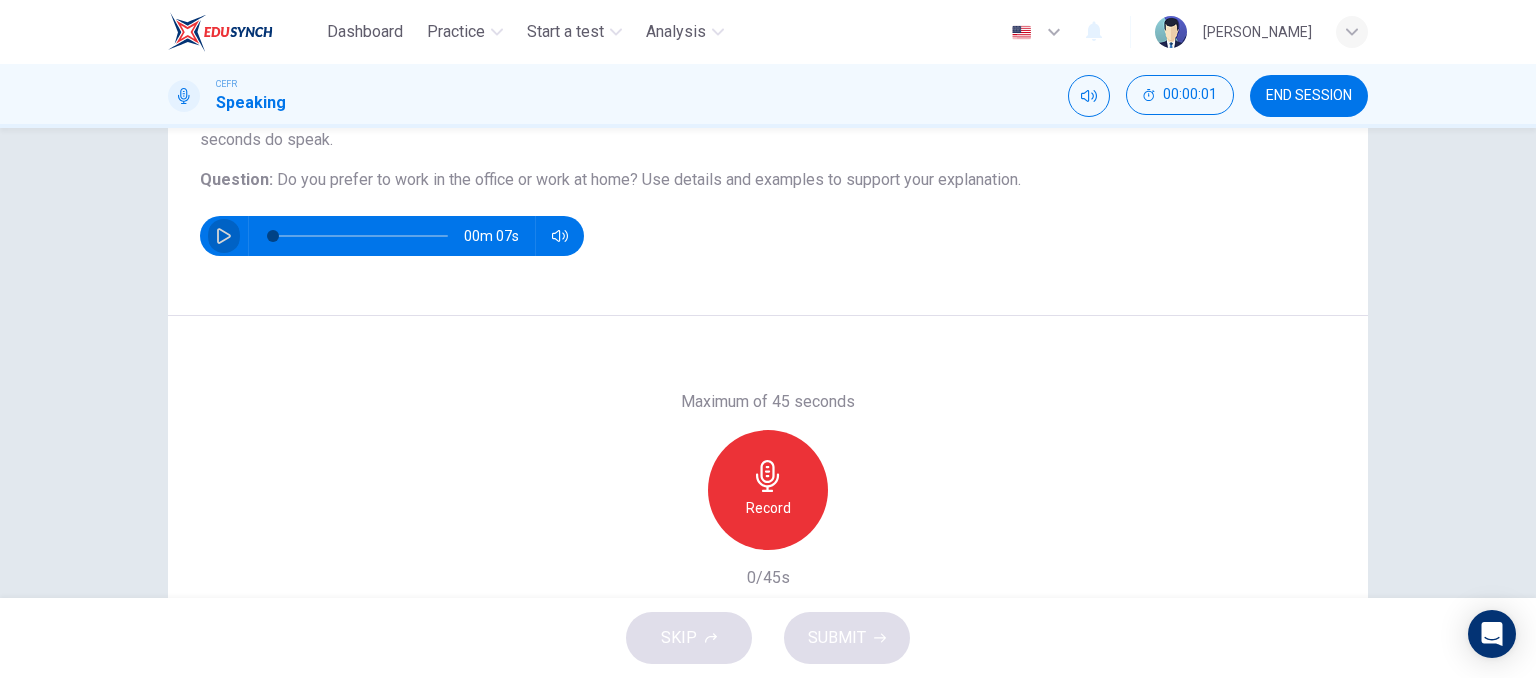 click at bounding box center [224, 236] 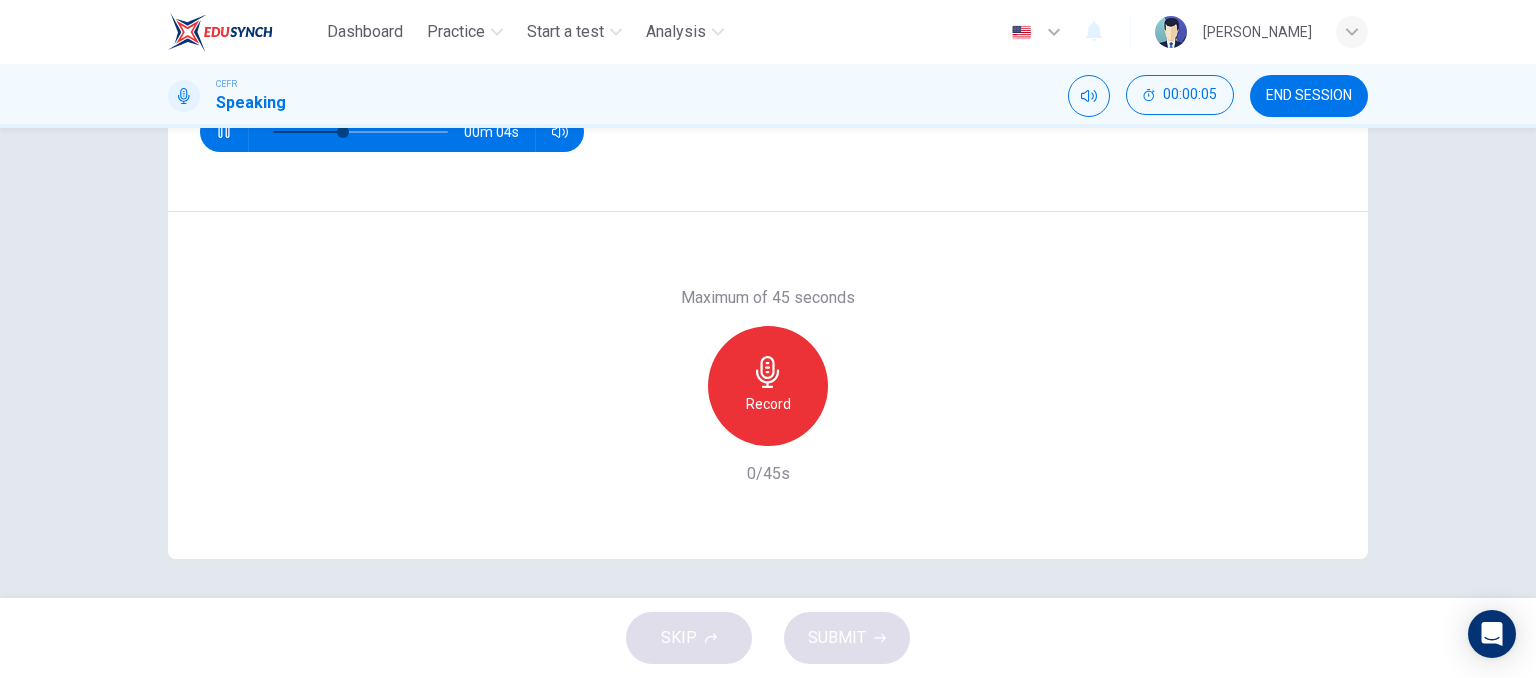 scroll, scrollTop: 305, scrollLeft: 0, axis: vertical 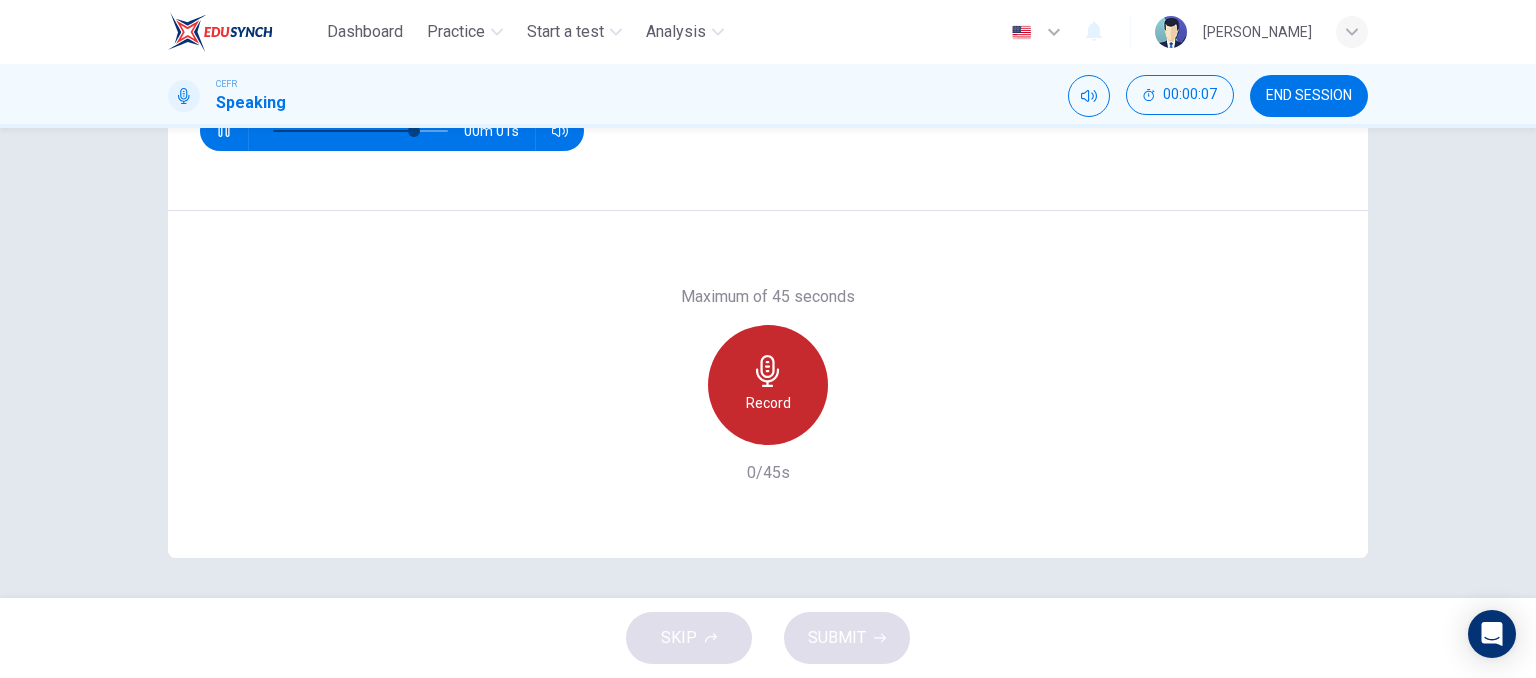 click 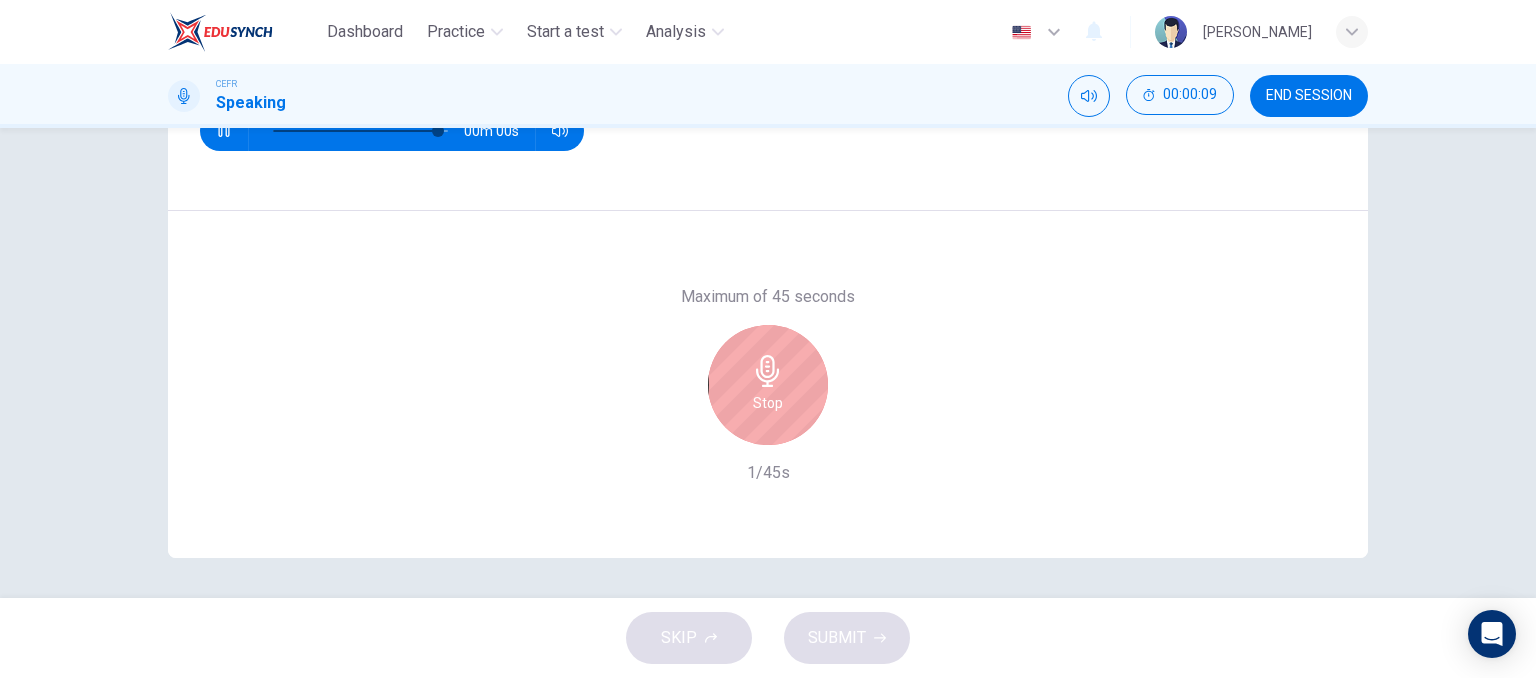 type on "0" 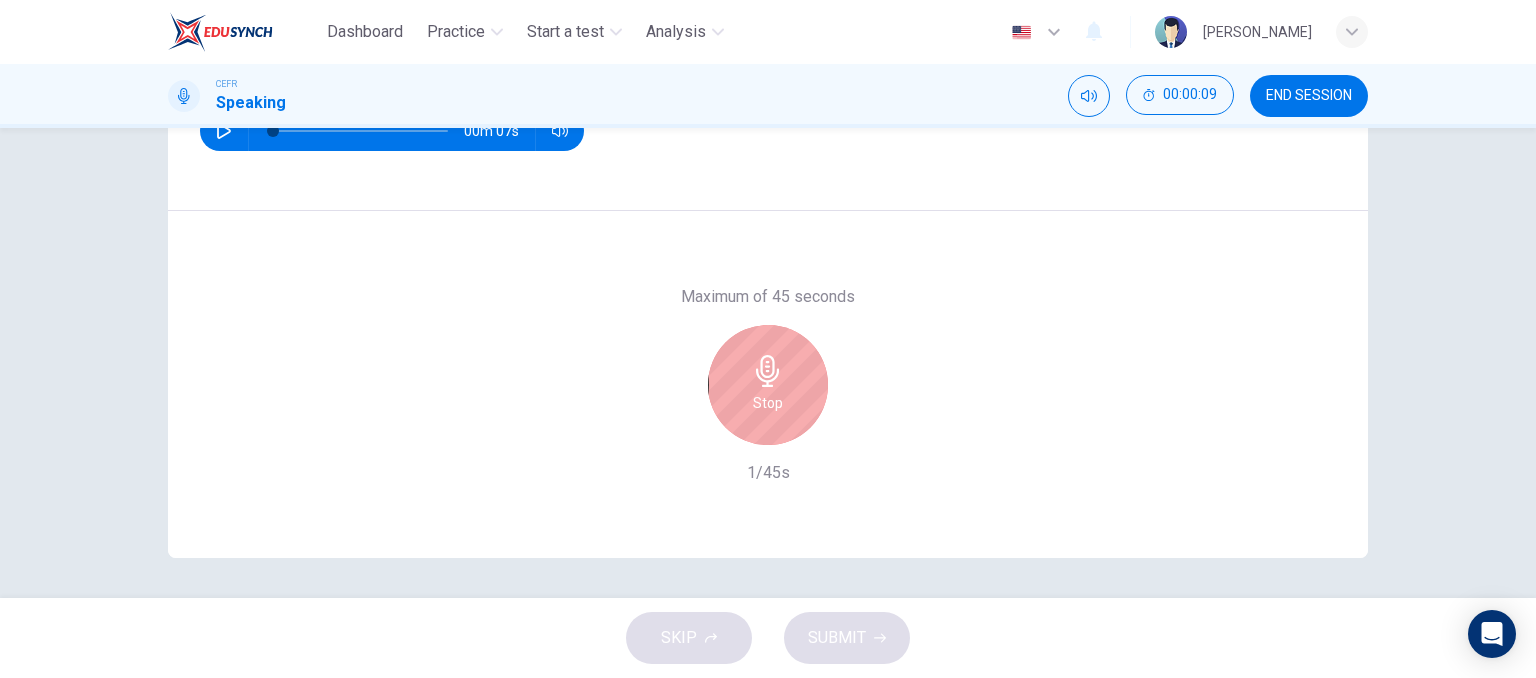 click 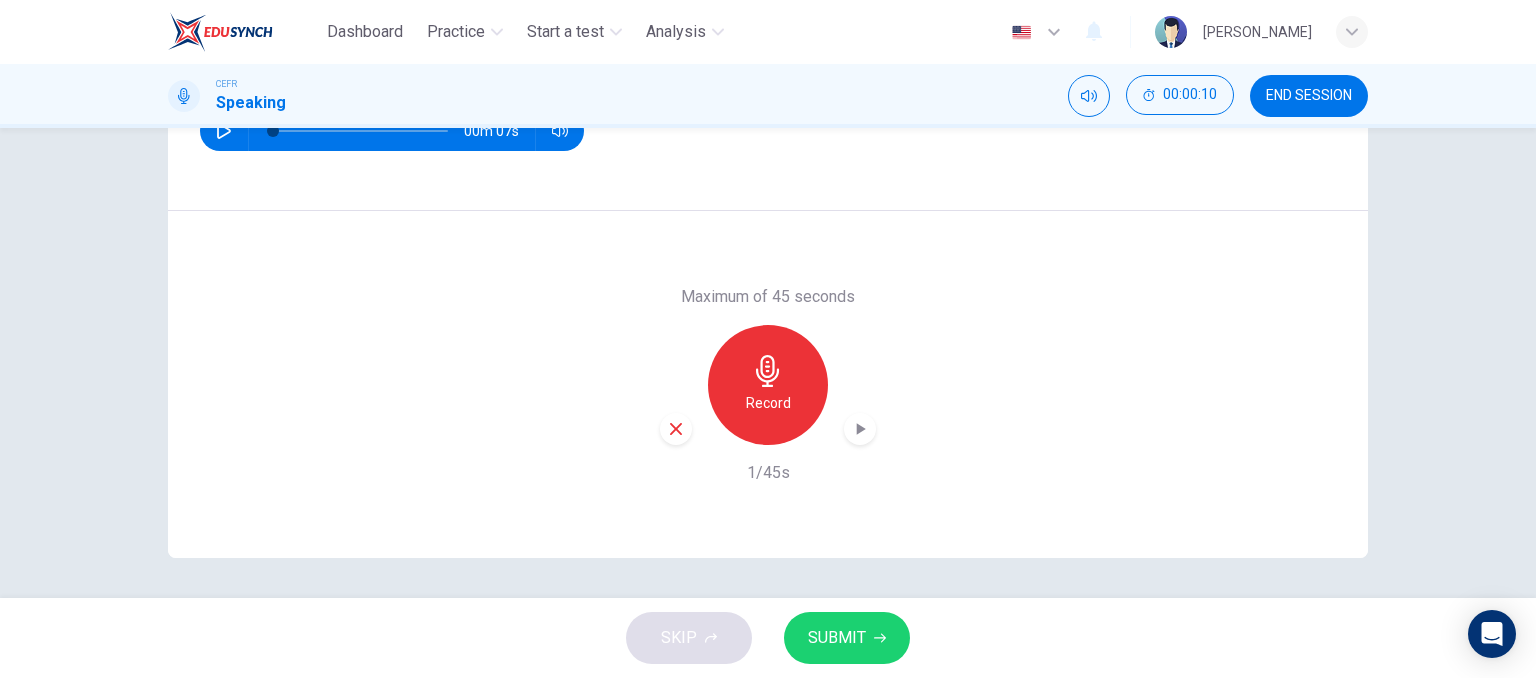 click 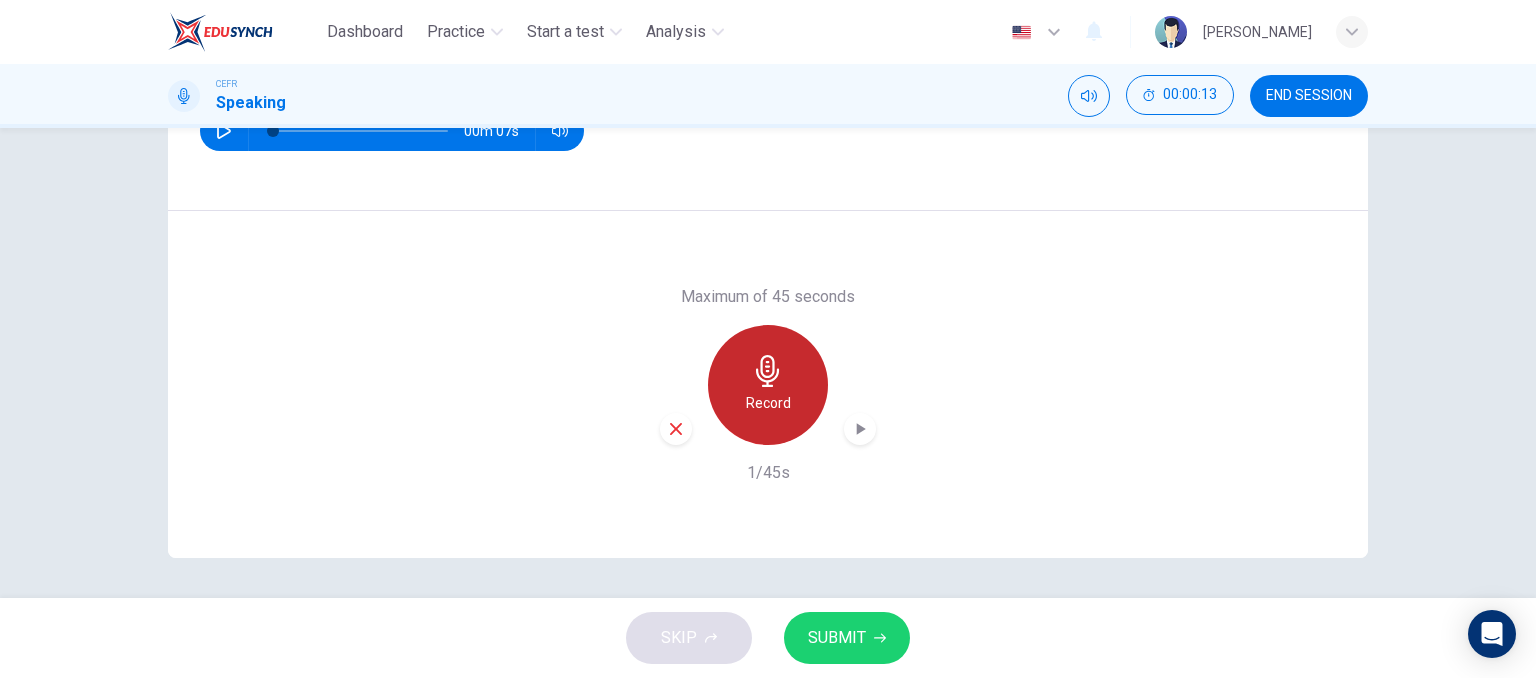 click on "Record" at bounding box center (768, 385) 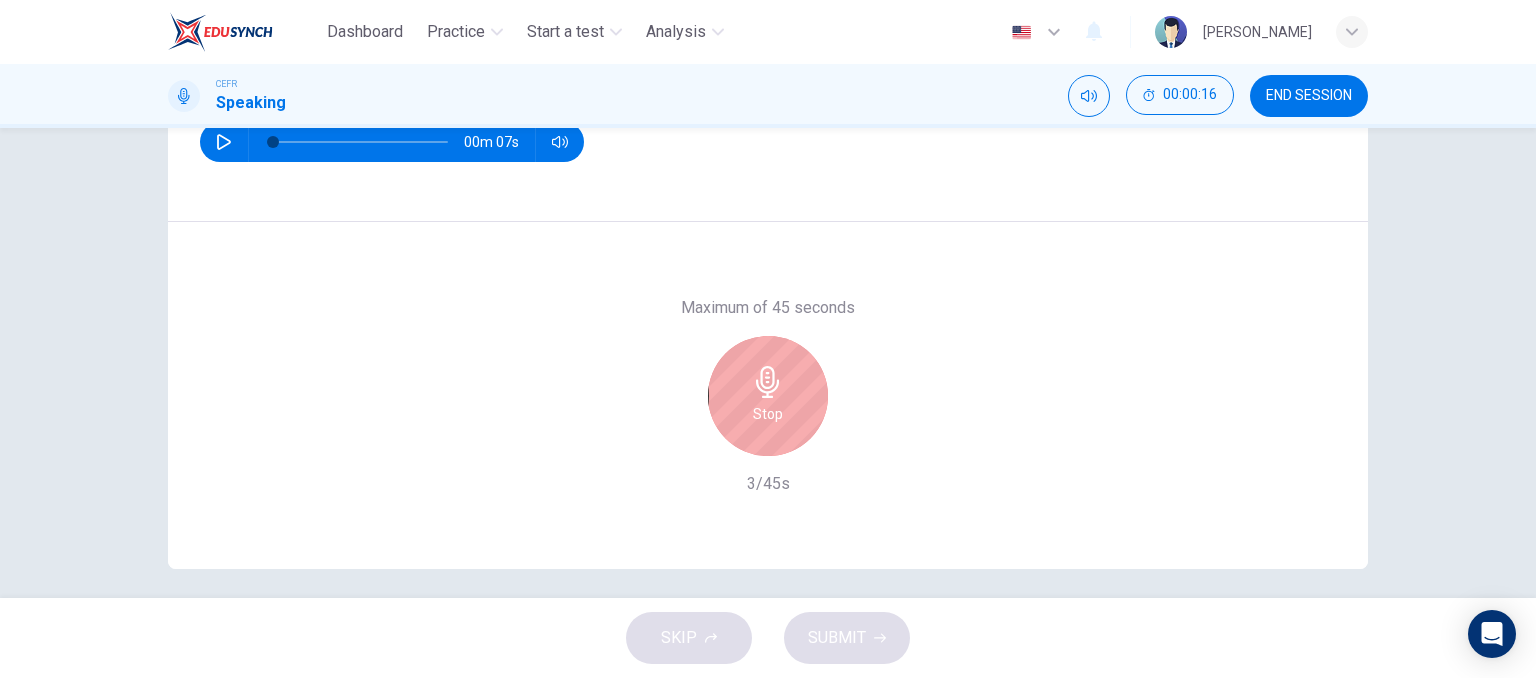 scroll, scrollTop: 305, scrollLeft: 0, axis: vertical 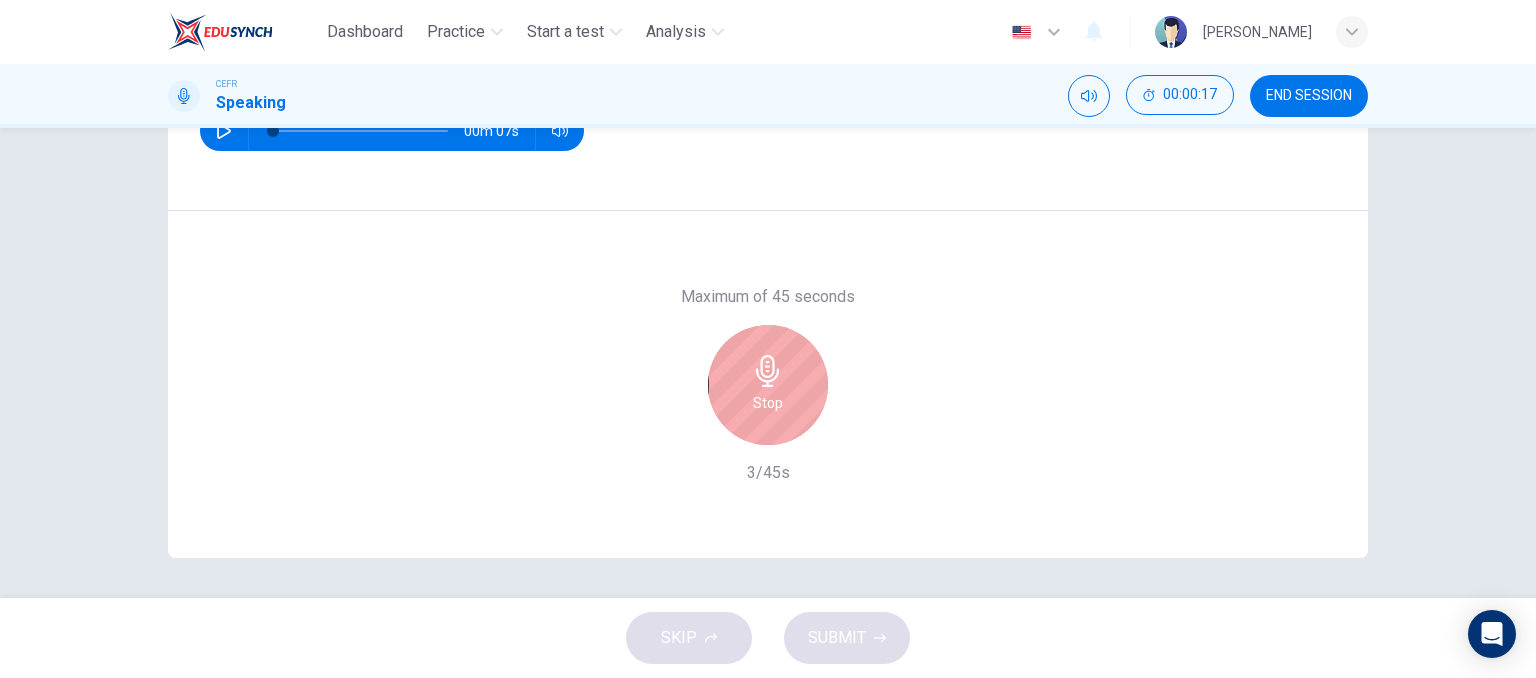 click on "Stop" at bounding box center [768, 385] 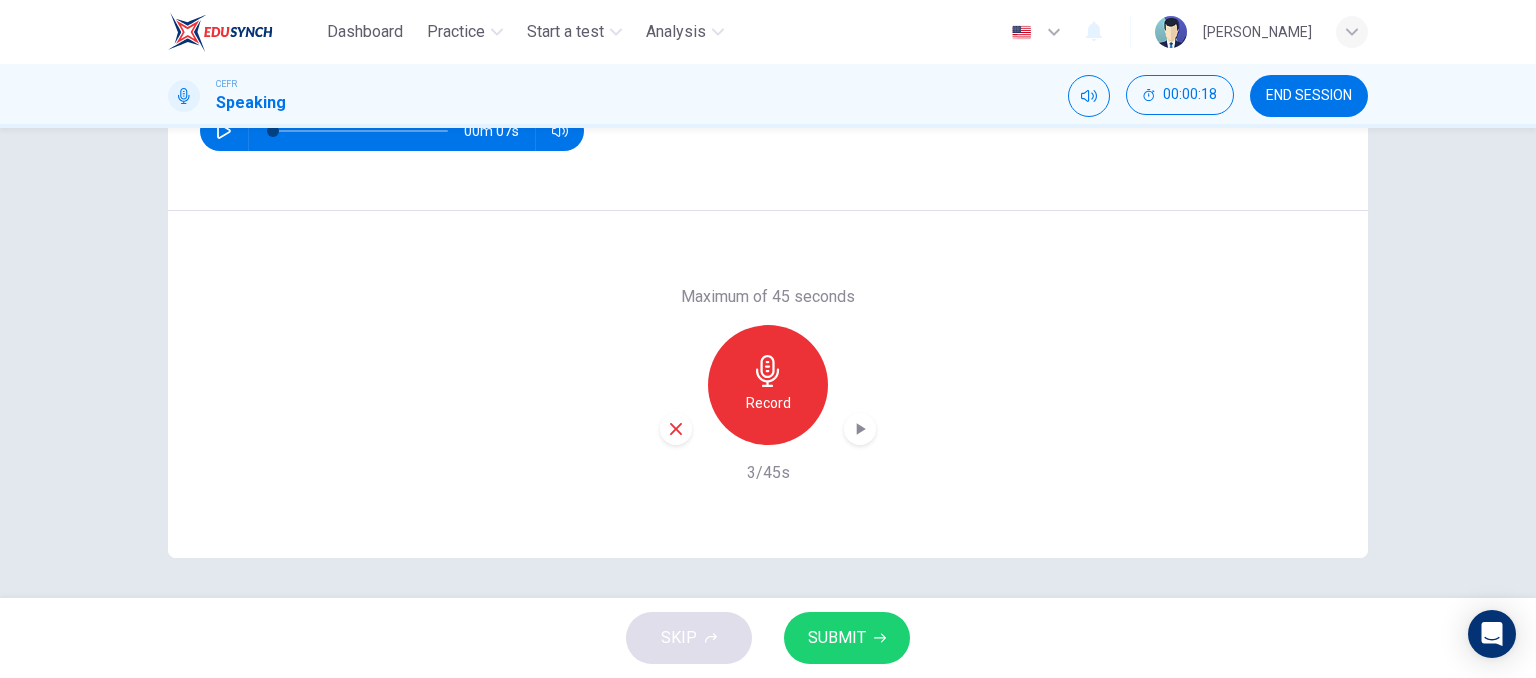 click 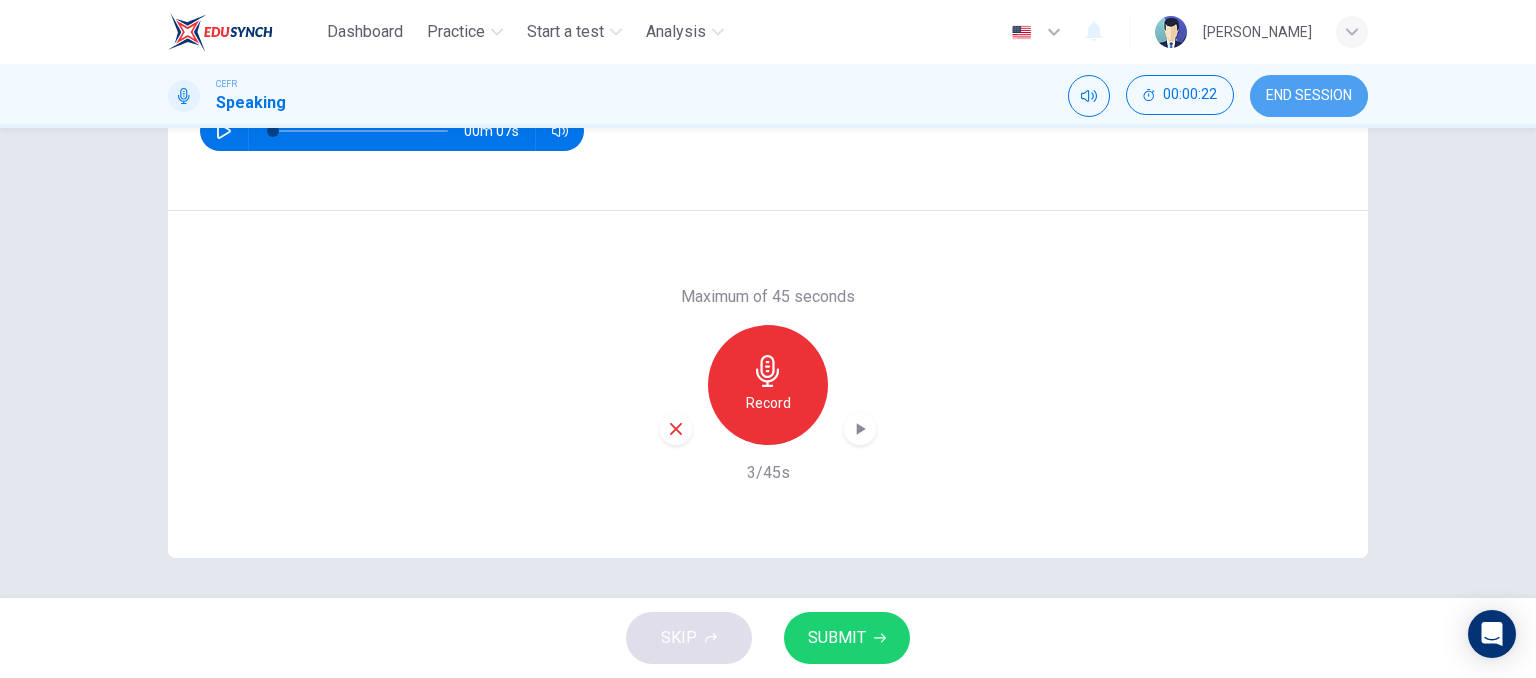 click on "END SESSION" at bounding box center [1309, 96] 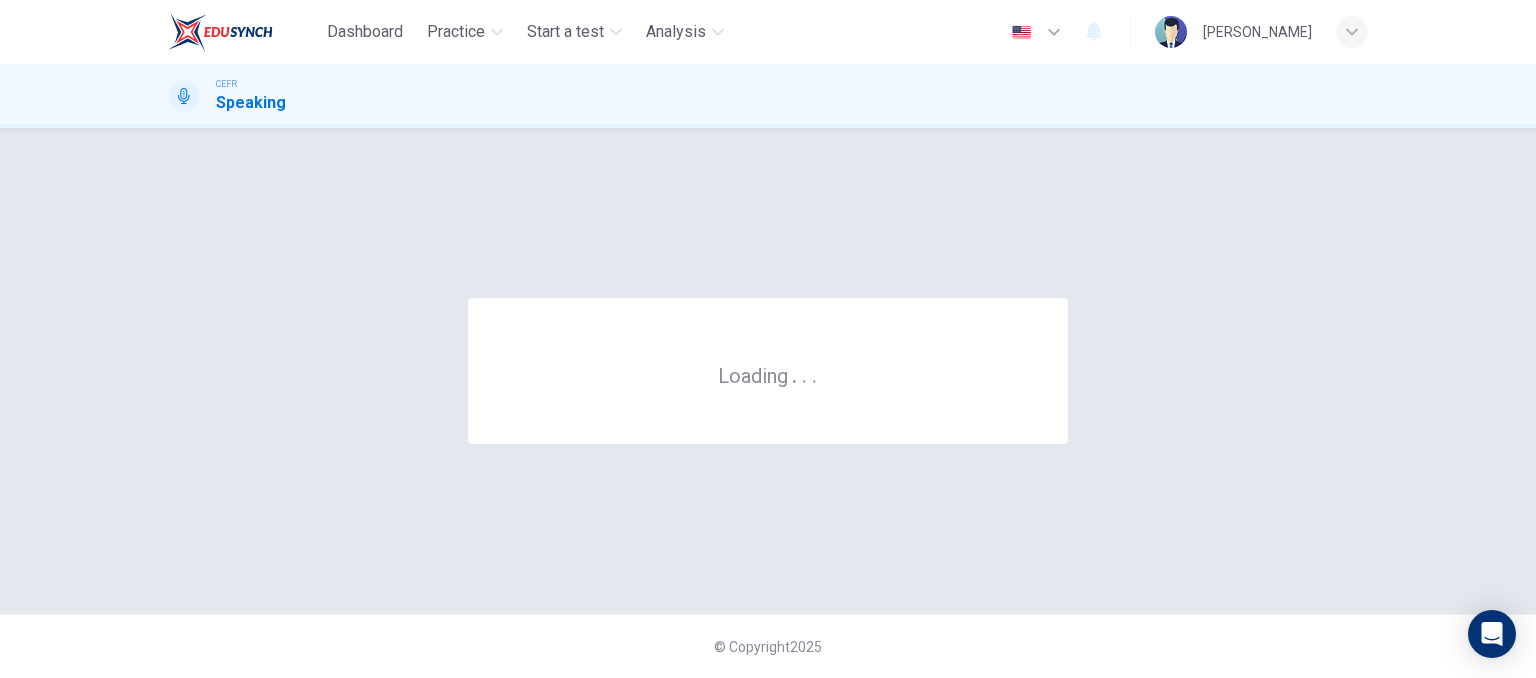scroll, scrollTop: 0, scrollLeft: 0, axis: both 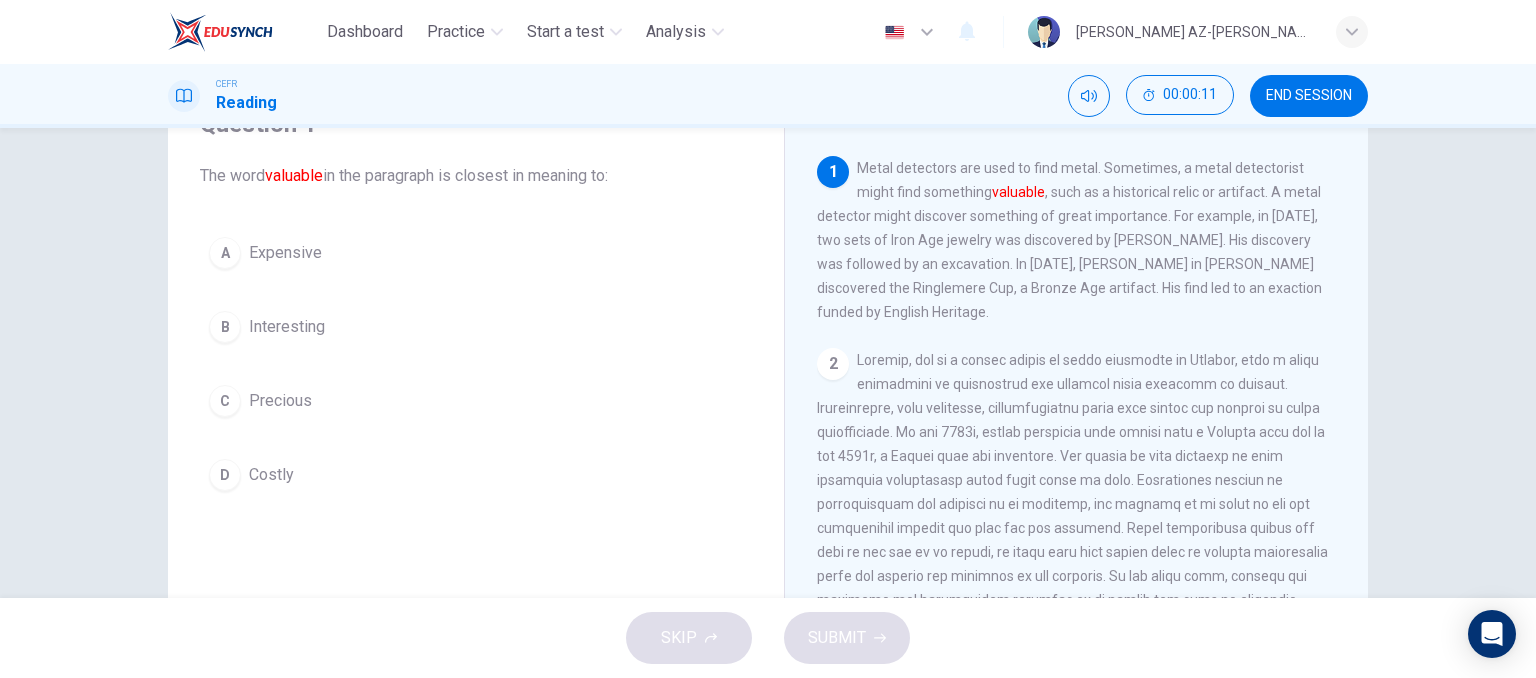 click on "C" at bounding box center [225, 401] 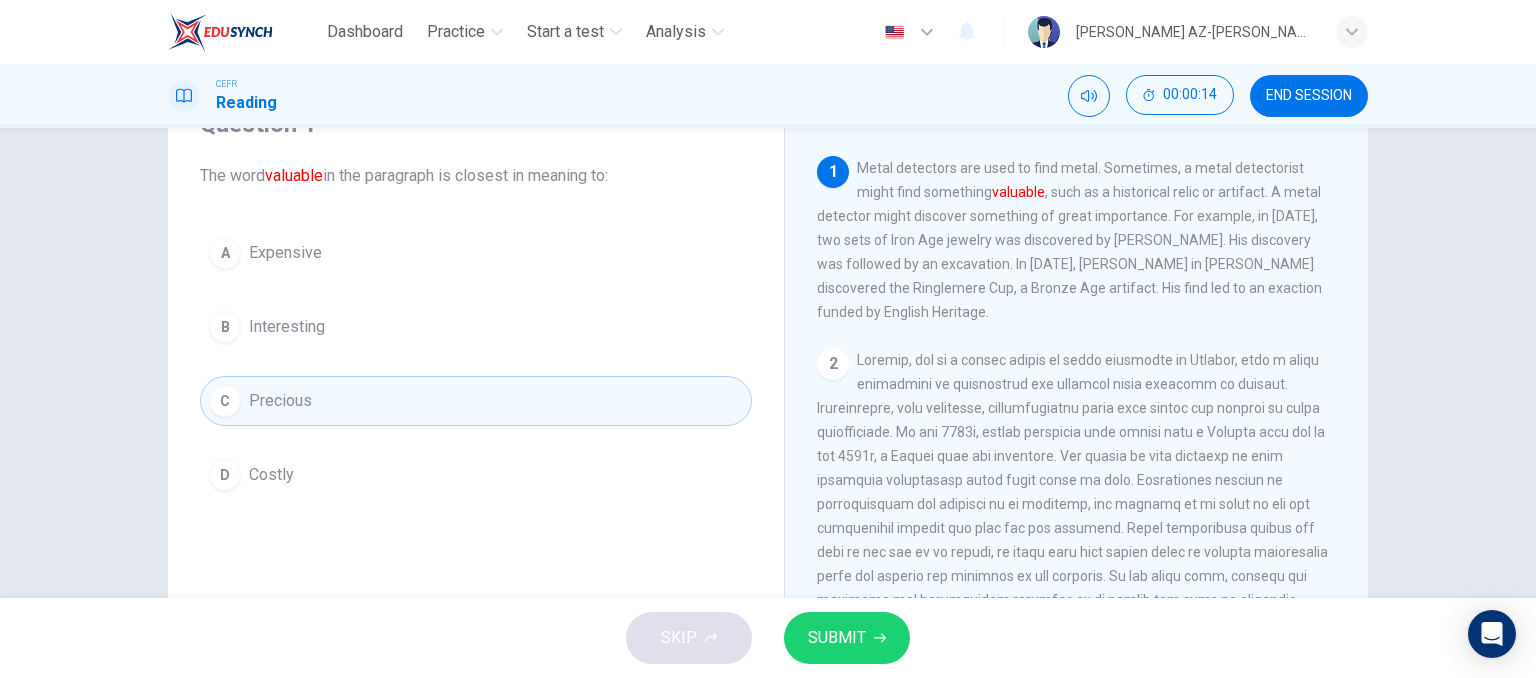 click on "SUBMIT" at bounding box center [847, 638] 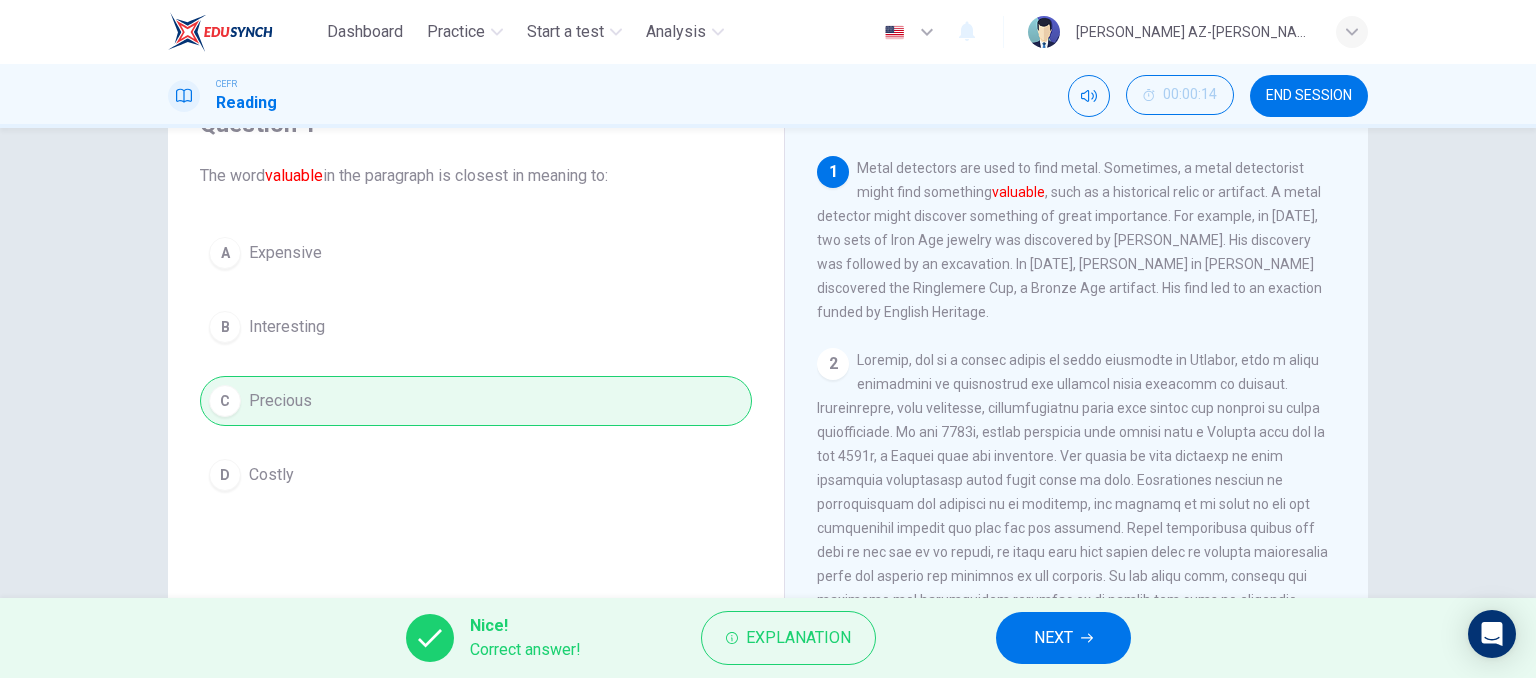 click on "NEXT" at bounding box center [1063, 638] 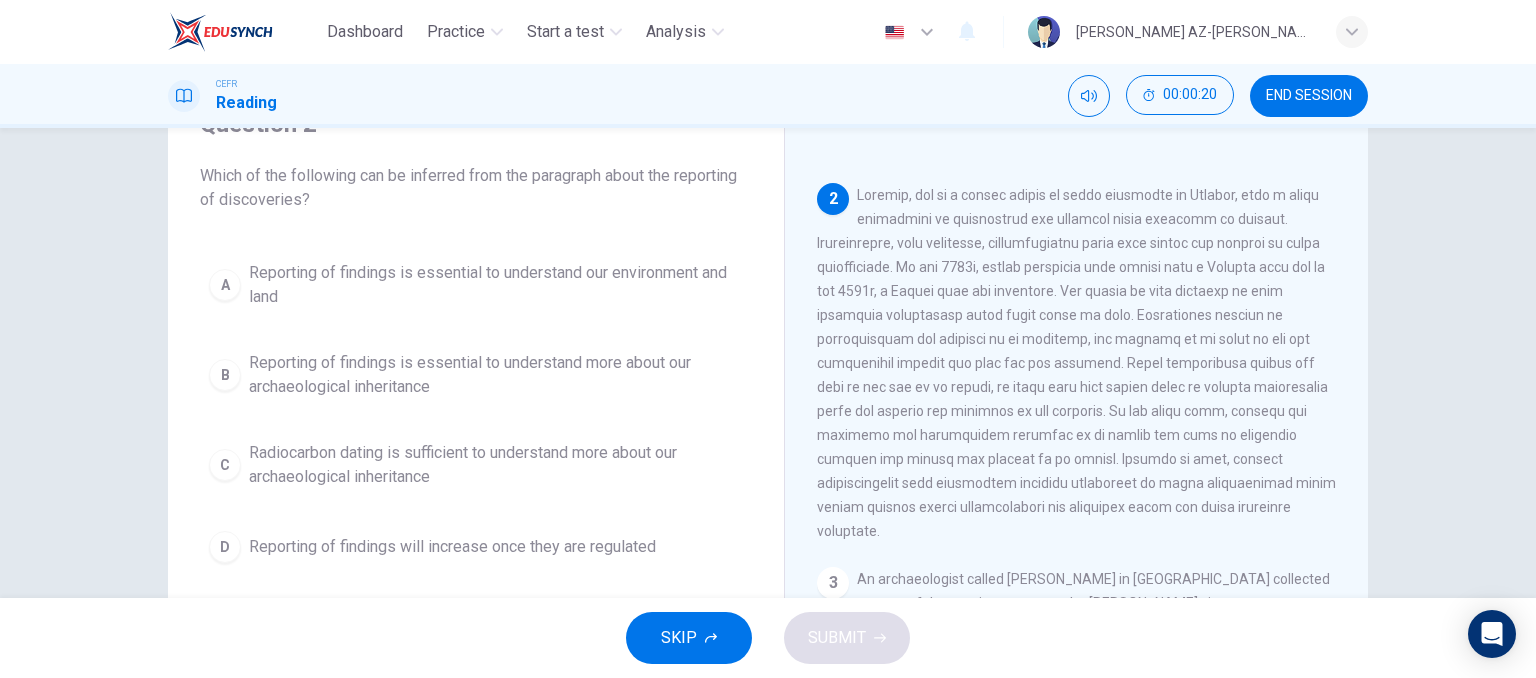 scroll, scrollTop: 200, scrollLeft: 0, axis: vertical 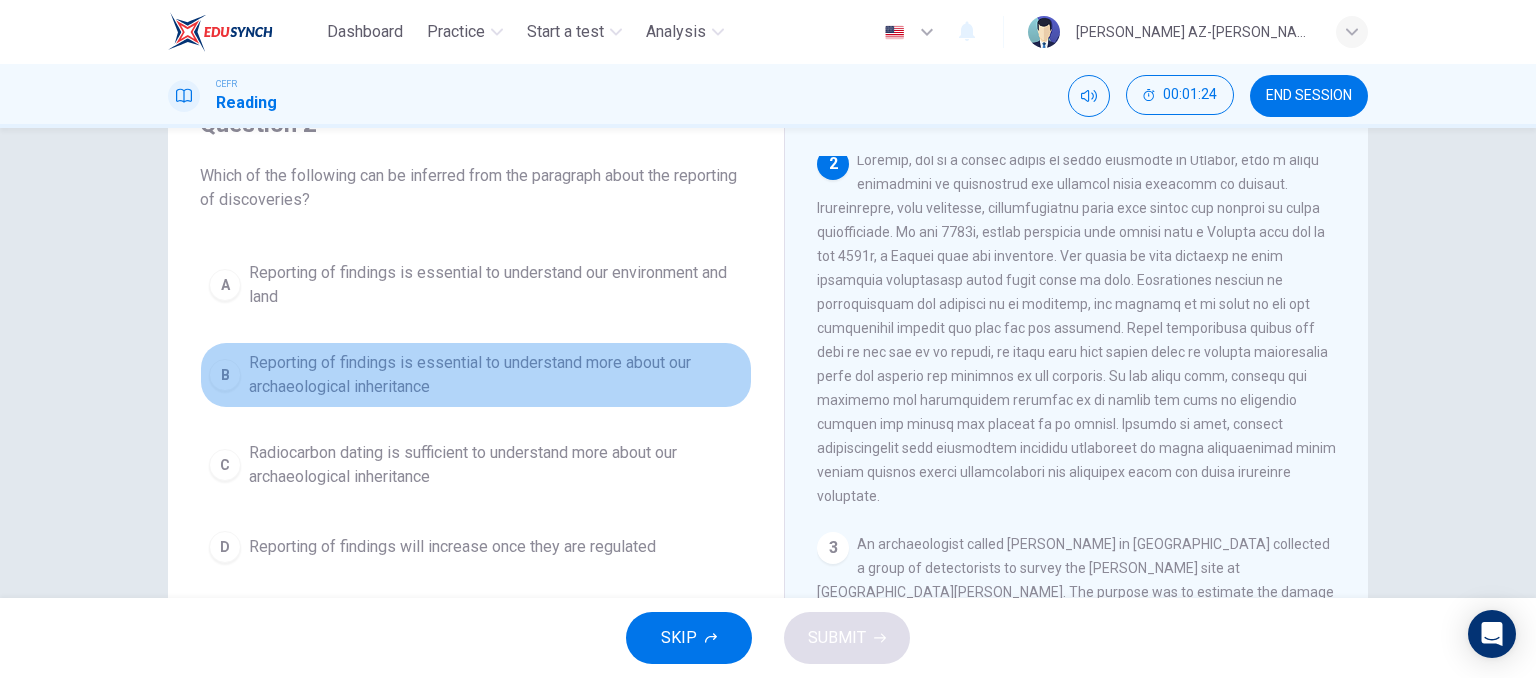 click on "Reporting of findings is essential to understand more about our archaeological inheritance" at bounding box center (496, 375) 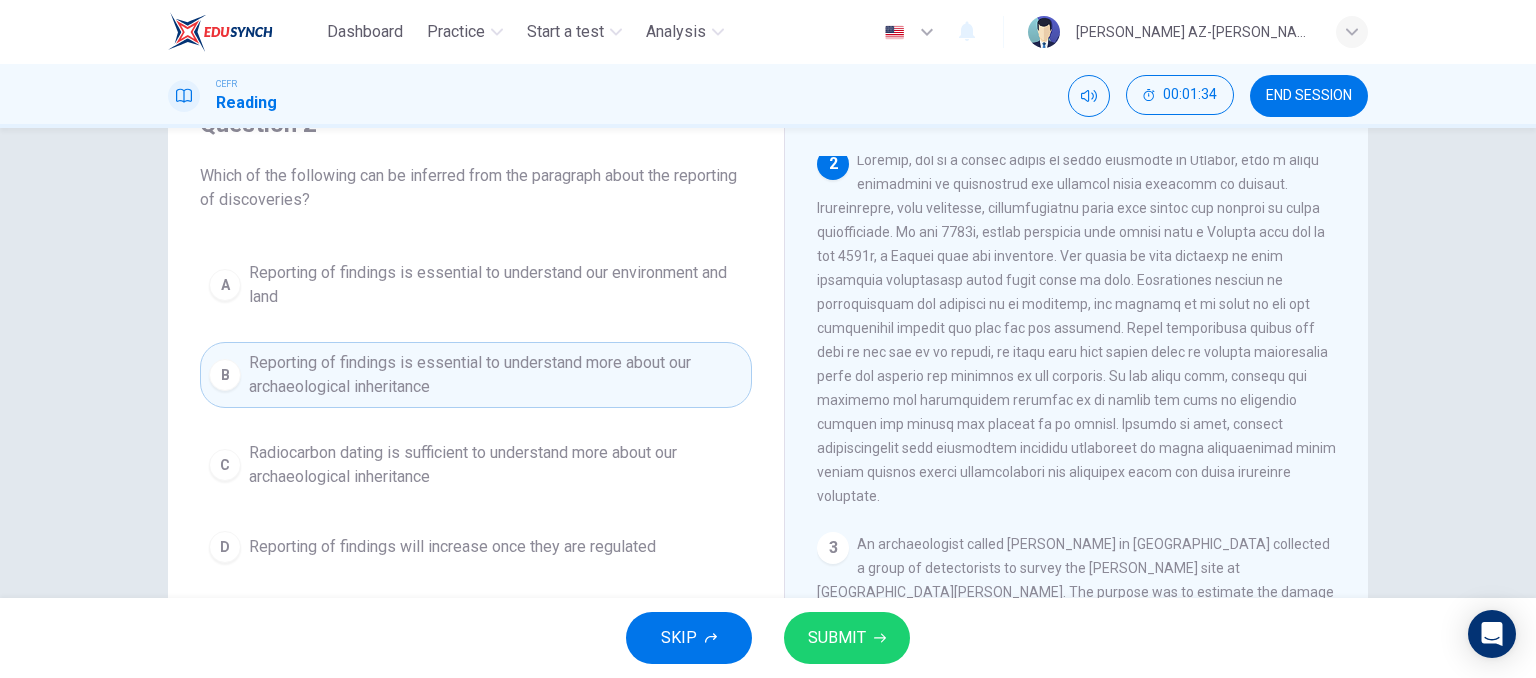 drag, startPoint x: 1096, startPoint y: 378, endPoint x: 1126, endPoint y: 412, distance: 45.343136 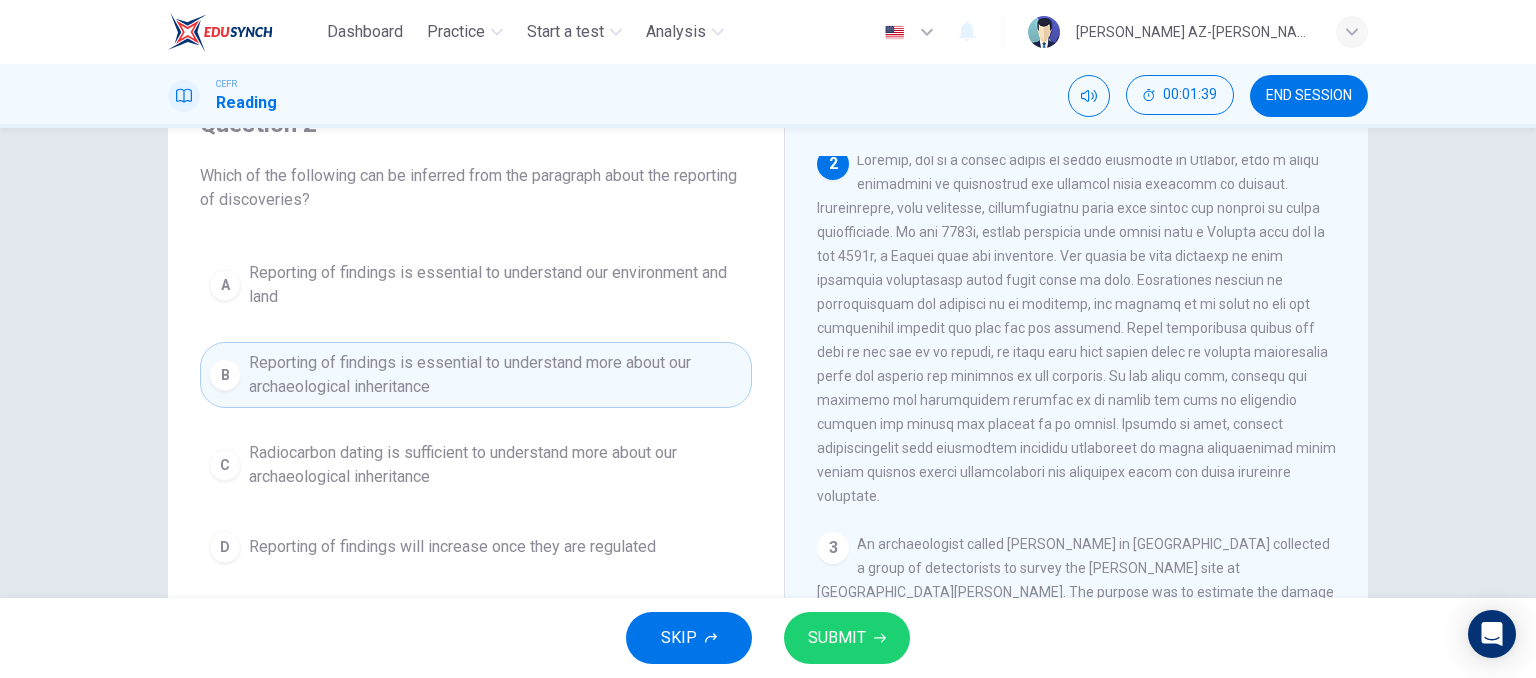 click on "SUBMIT" at bounding box center [837, 638] 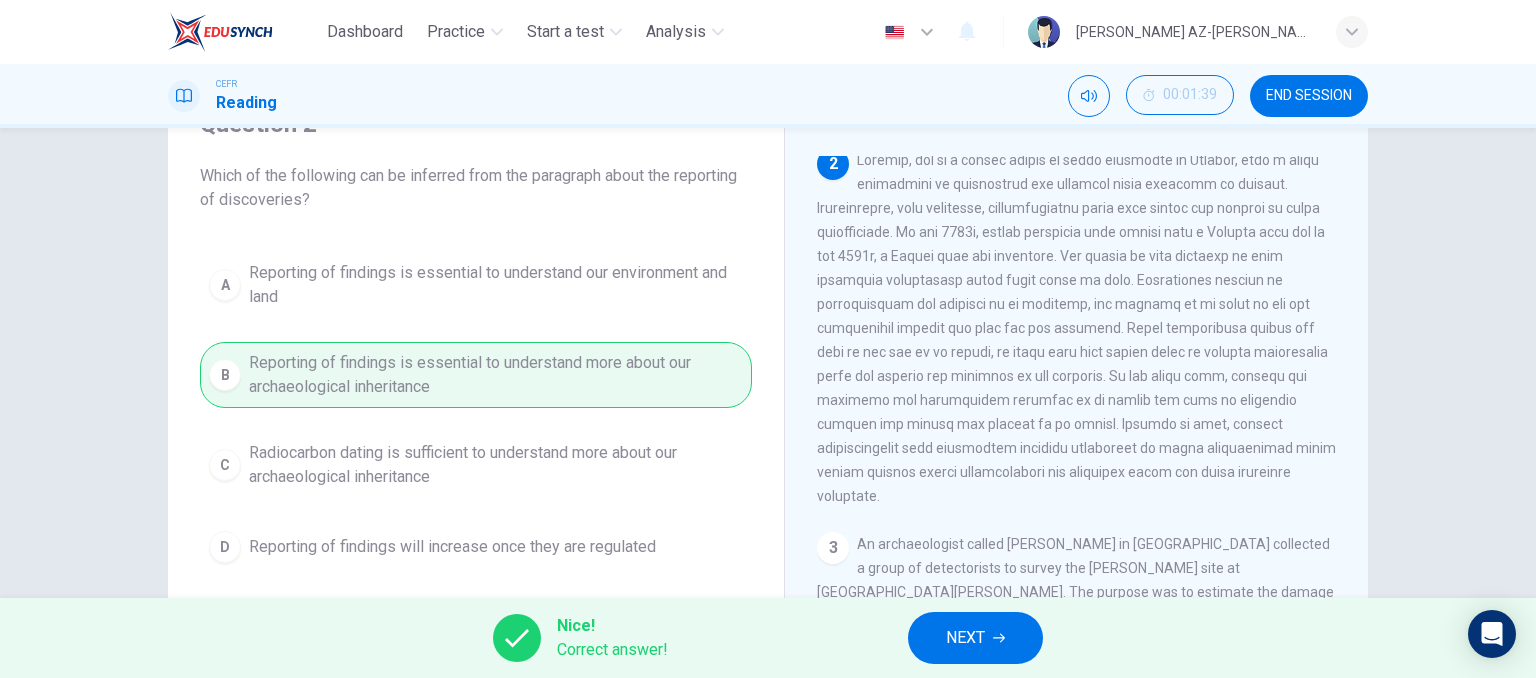 click on "NEXT" at bounding box center [975, 638] 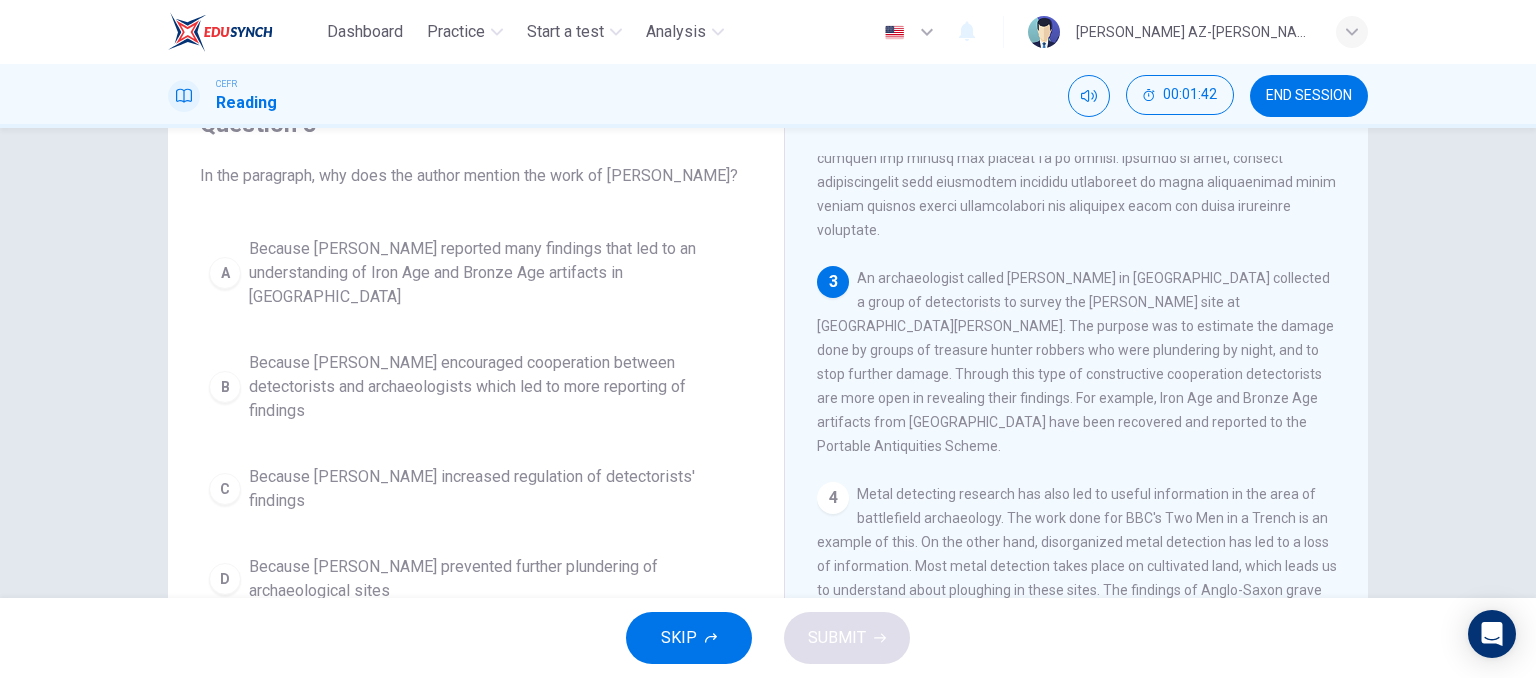 scroll, scrollTop: 500, scrollLeft: 0, axis: vertical 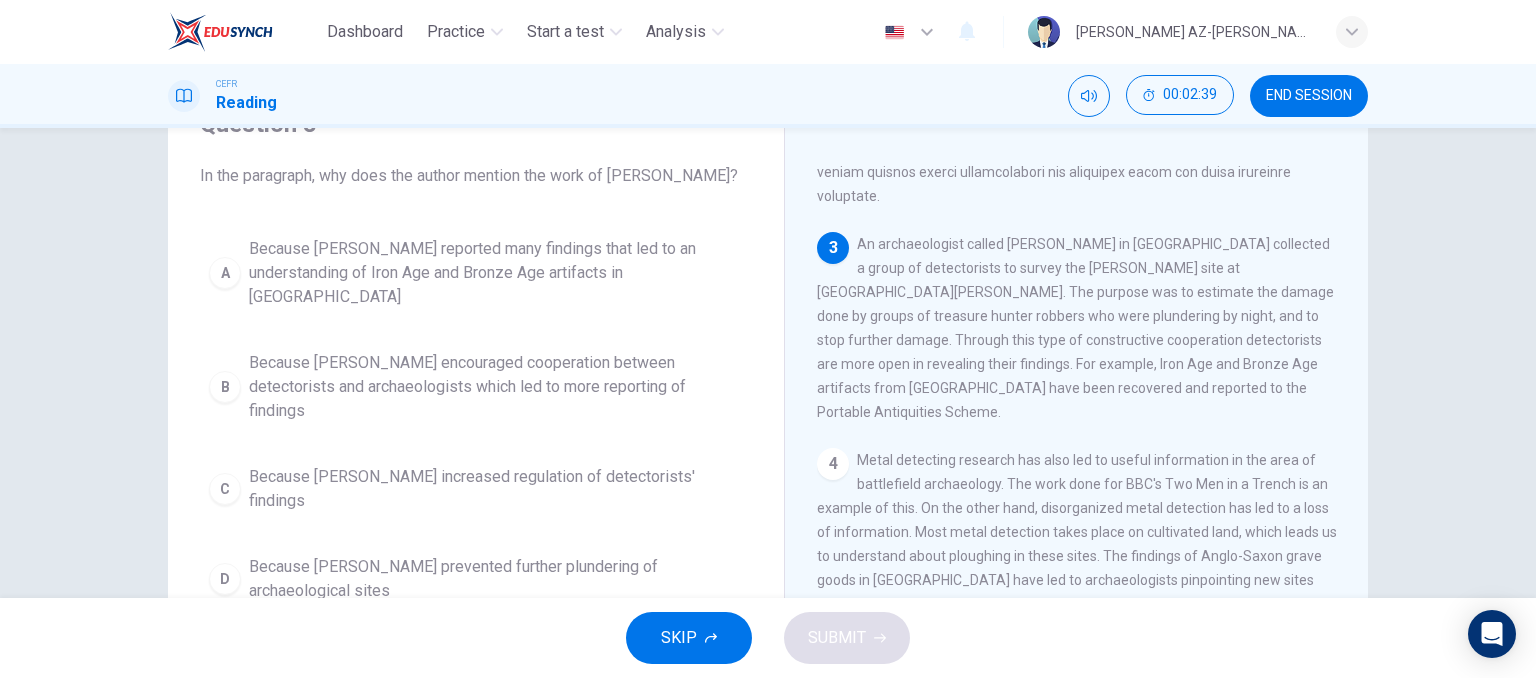 click on "Because [PERSON_NAME] prevented further plundering of archaeological sites" at bounding box center (496, 579) 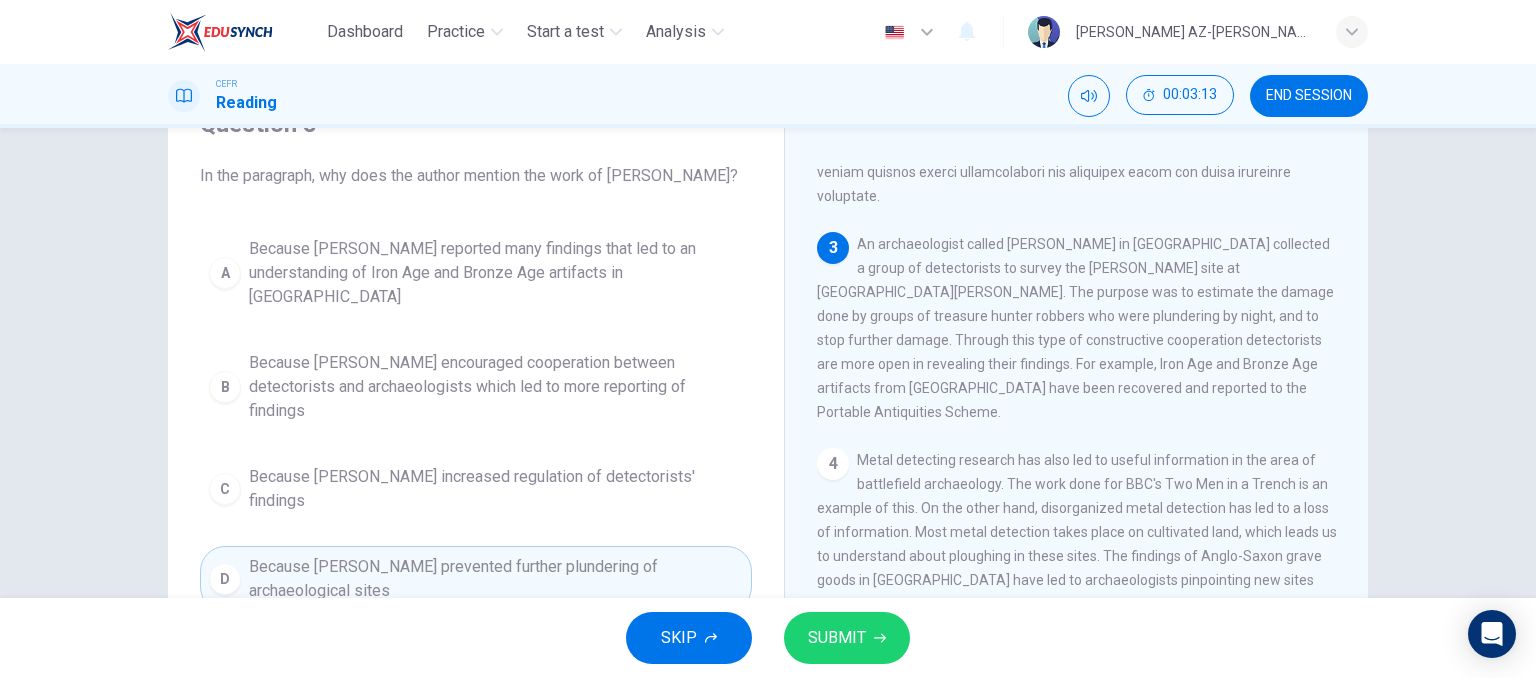 click on "SUBMIT" at bounding box center (837, 638) 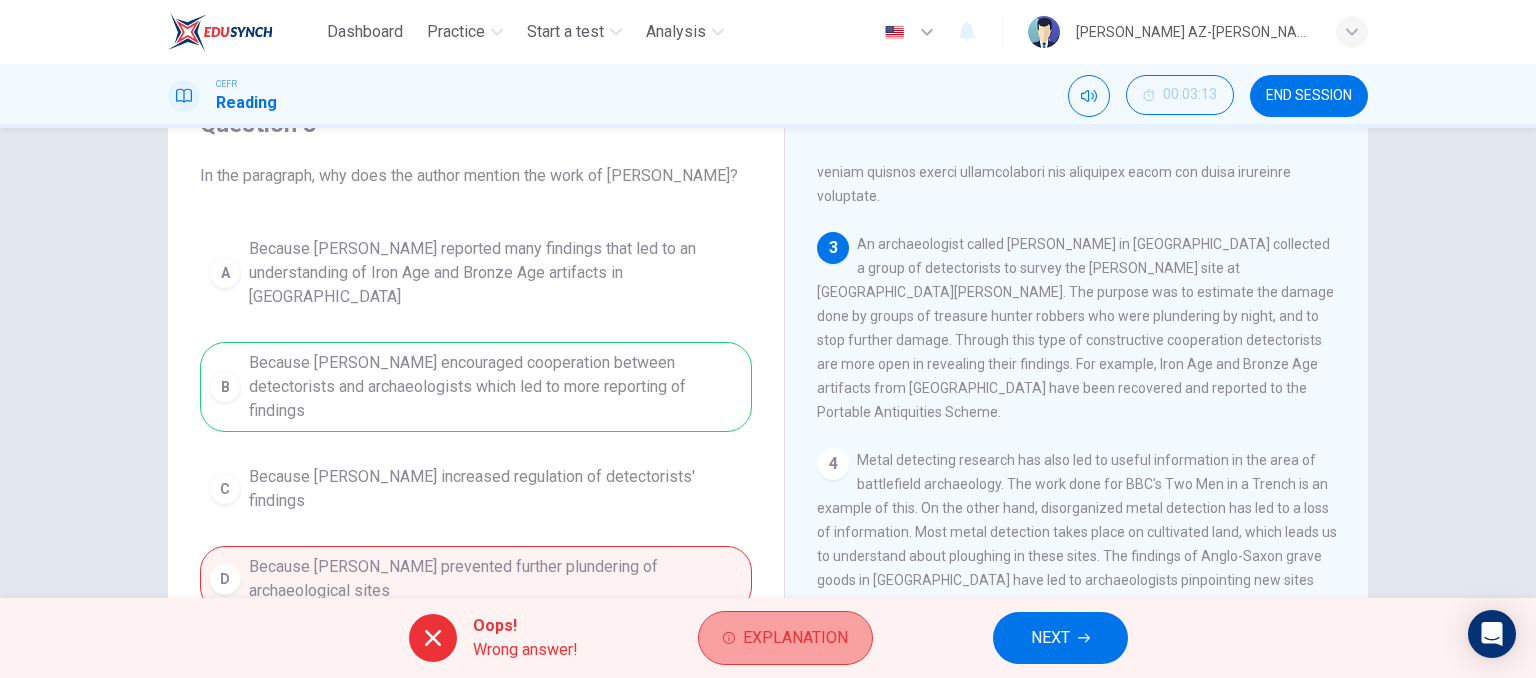 click on "Explanation" at bounding box center [795, 638] 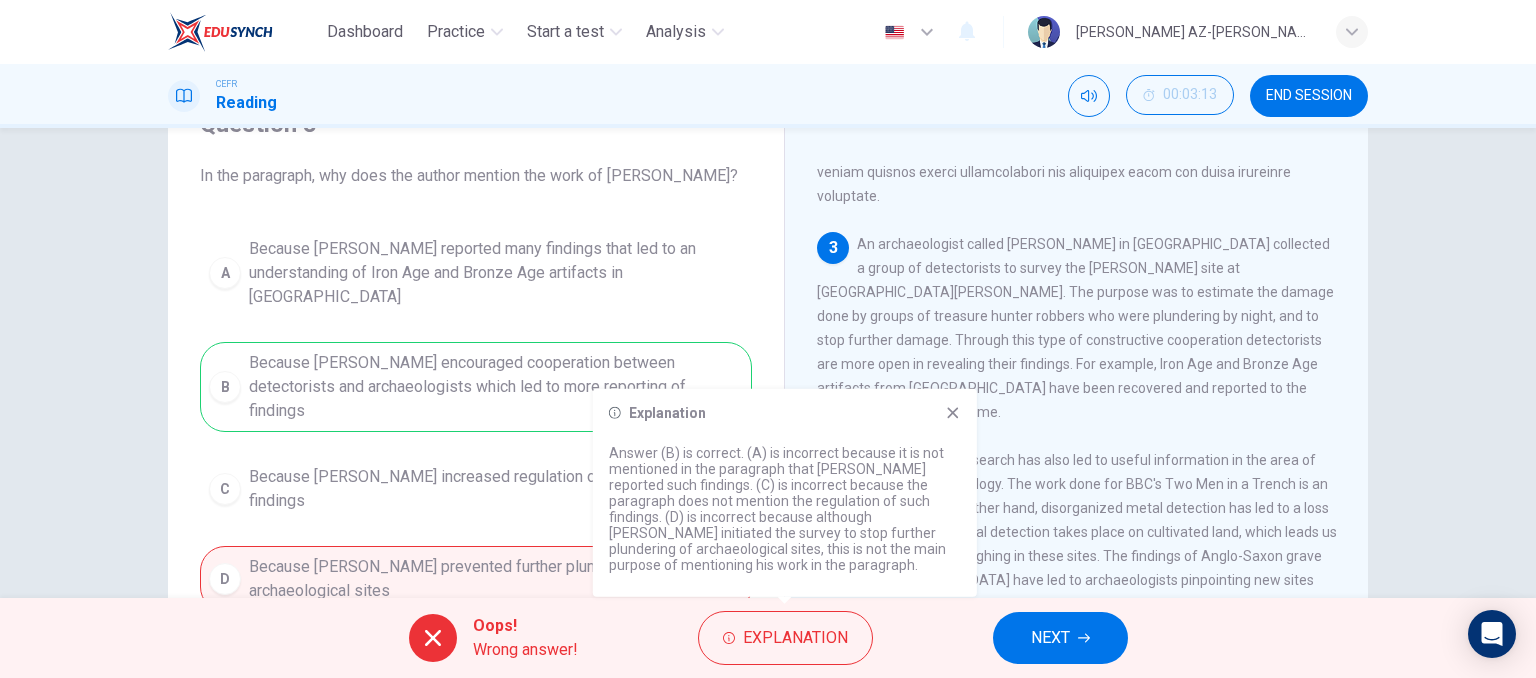 click 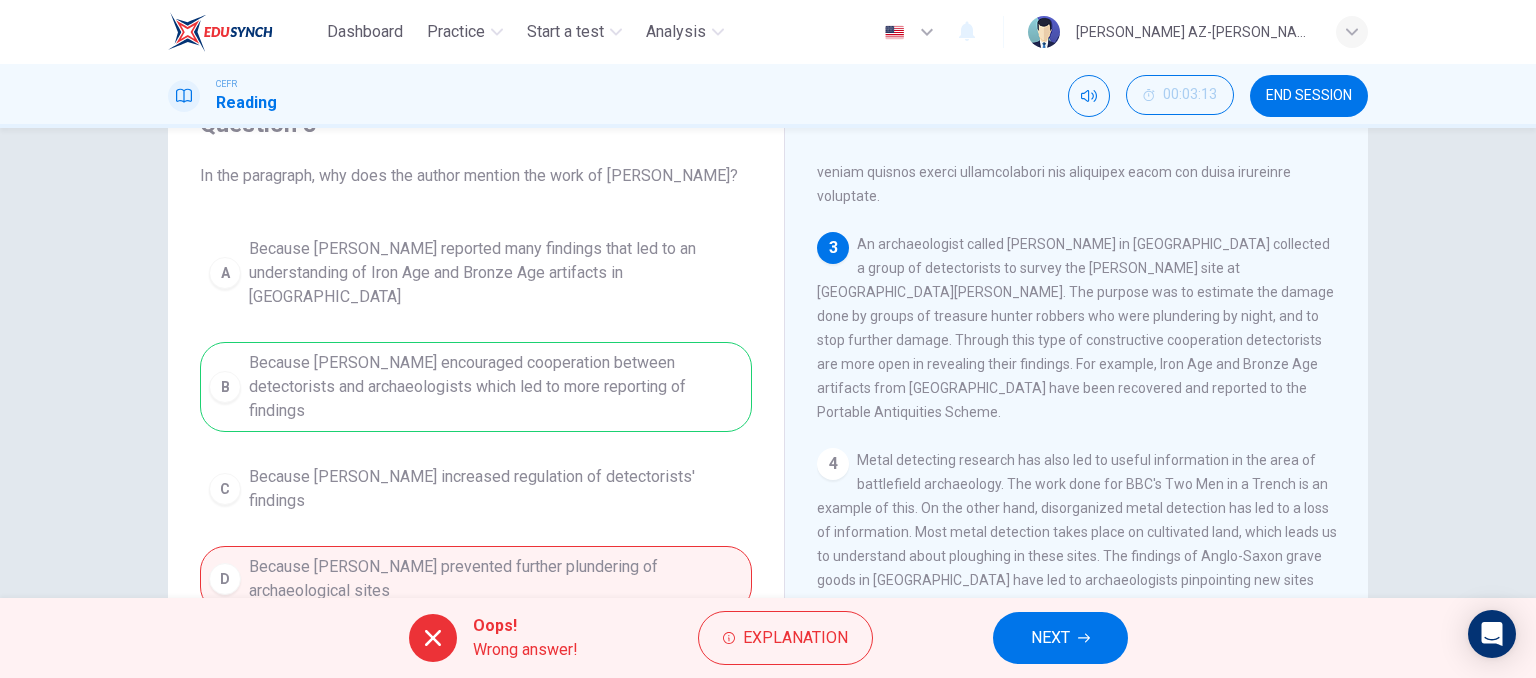 click on "NEXT" at bounding box center [1050, 638] 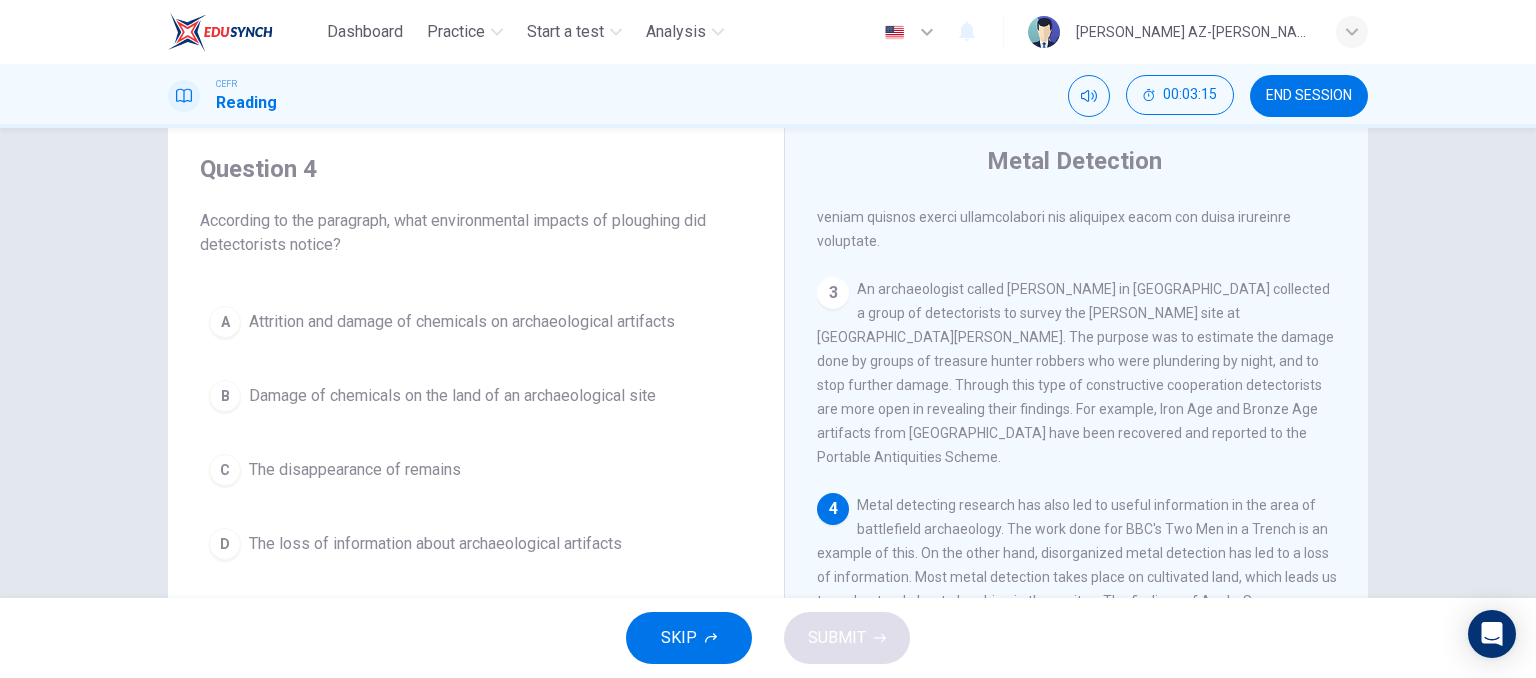 scroll, scrollTop: 100, scrollLeft: 0, axis: vertical 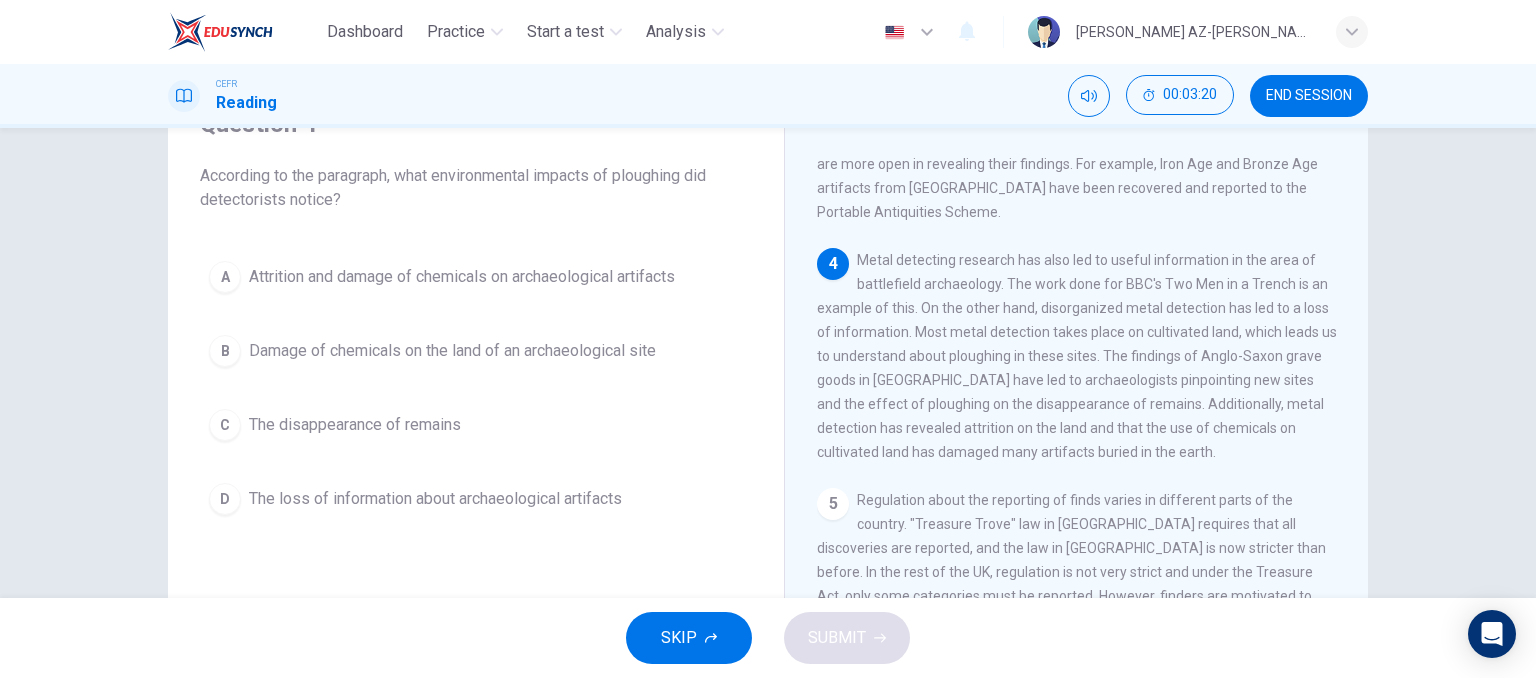 drag, startPoint x: 951, startPoint y: 233, endPoint x: 1027, endPoint y: 264, distance: 82.07923 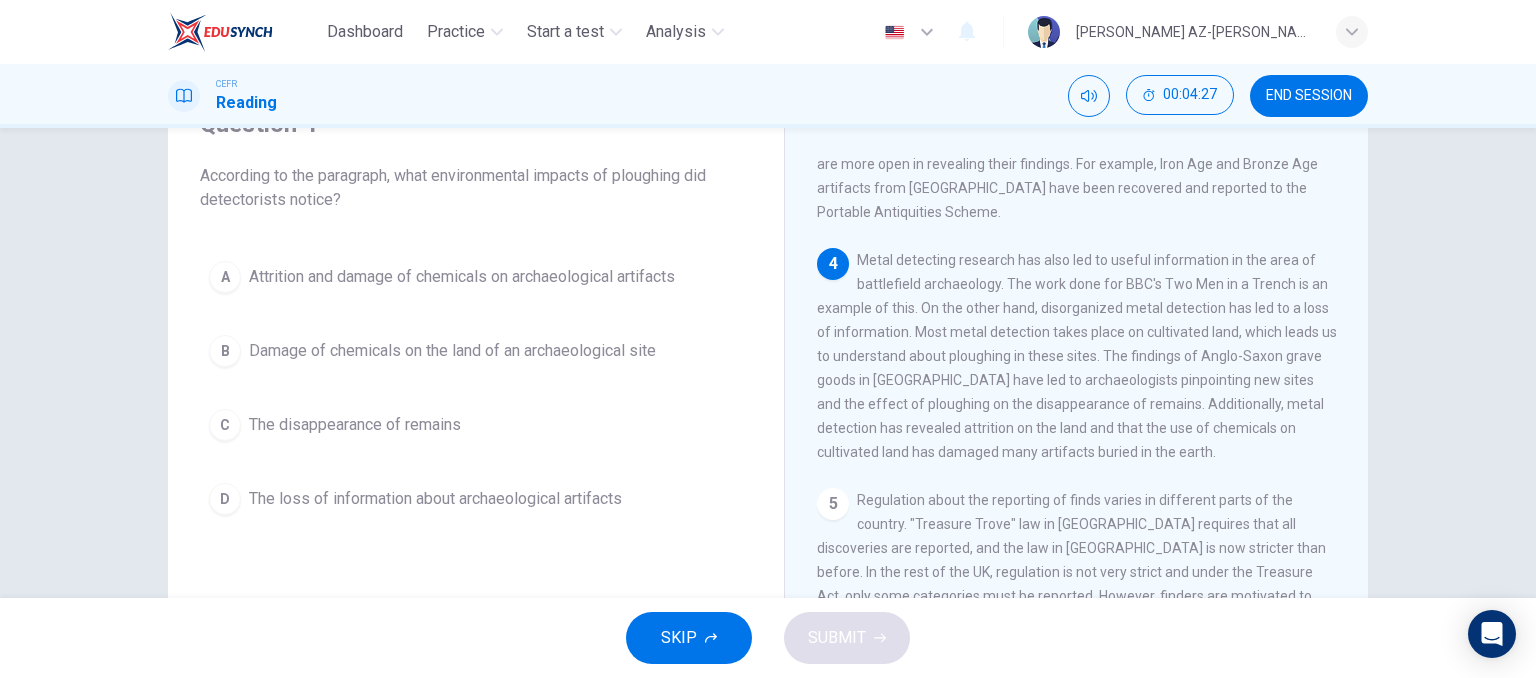 drag, startPoint x: 1024, startPoint y: 263, endPoint x: 1067, endPoint y: 307, distance: 61.522354 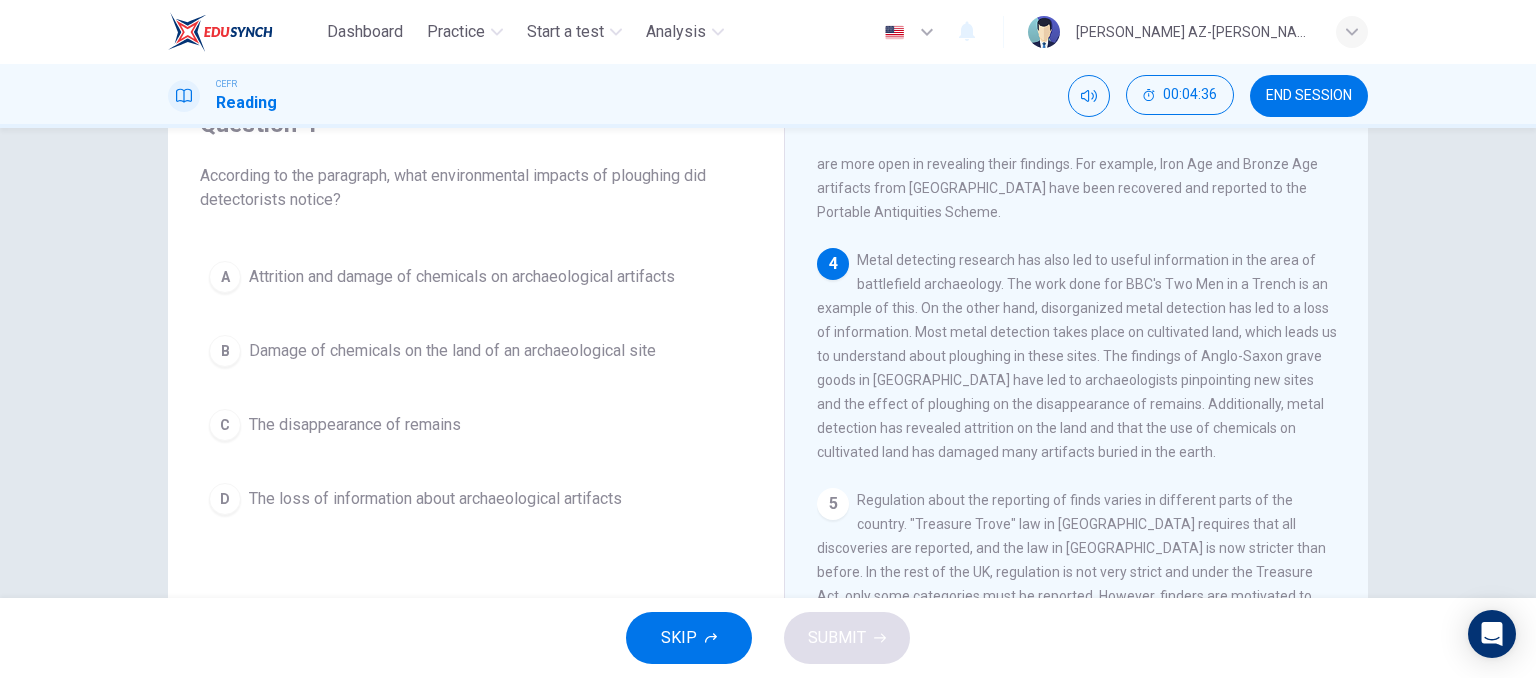 click on "The disappearance of remains" at bounding box center [355, 425] 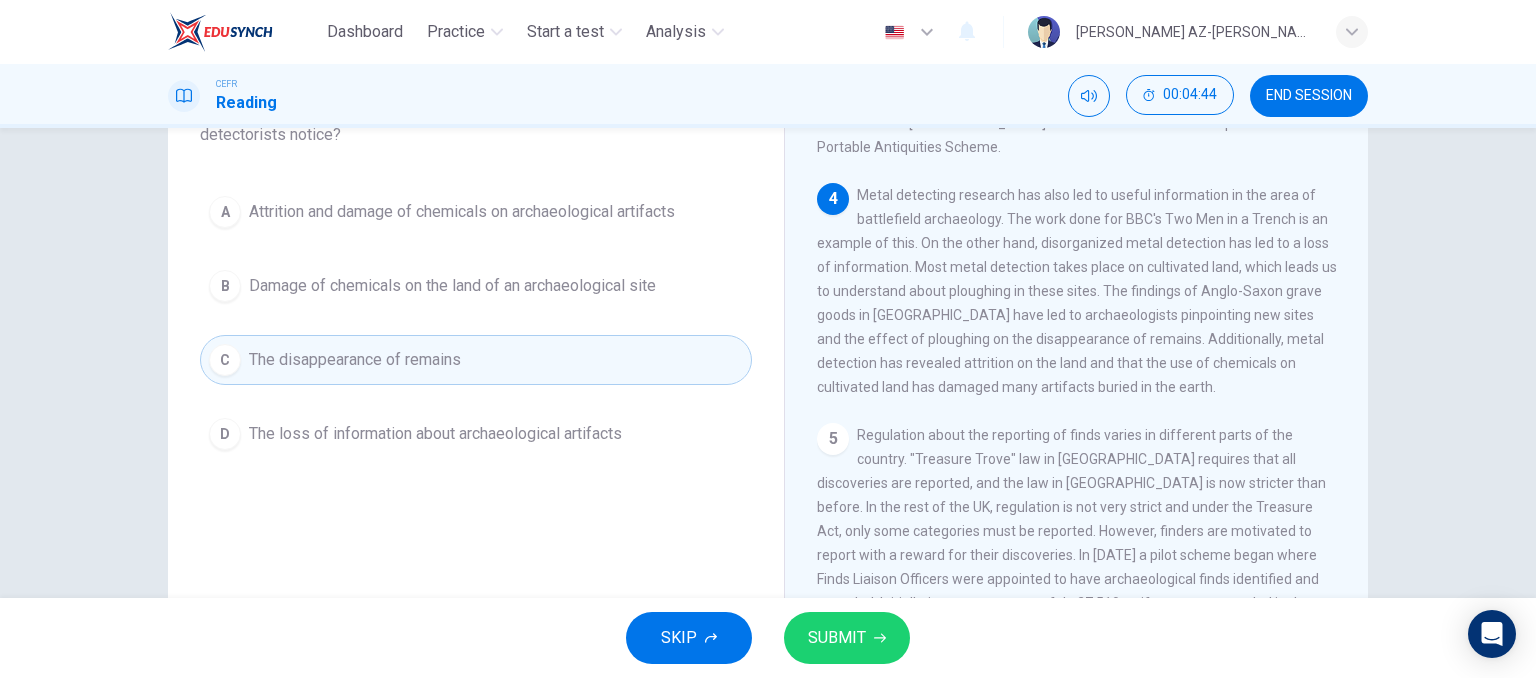 scroll, scrollTop: 200, scrollLeft: 0, axis: vertical 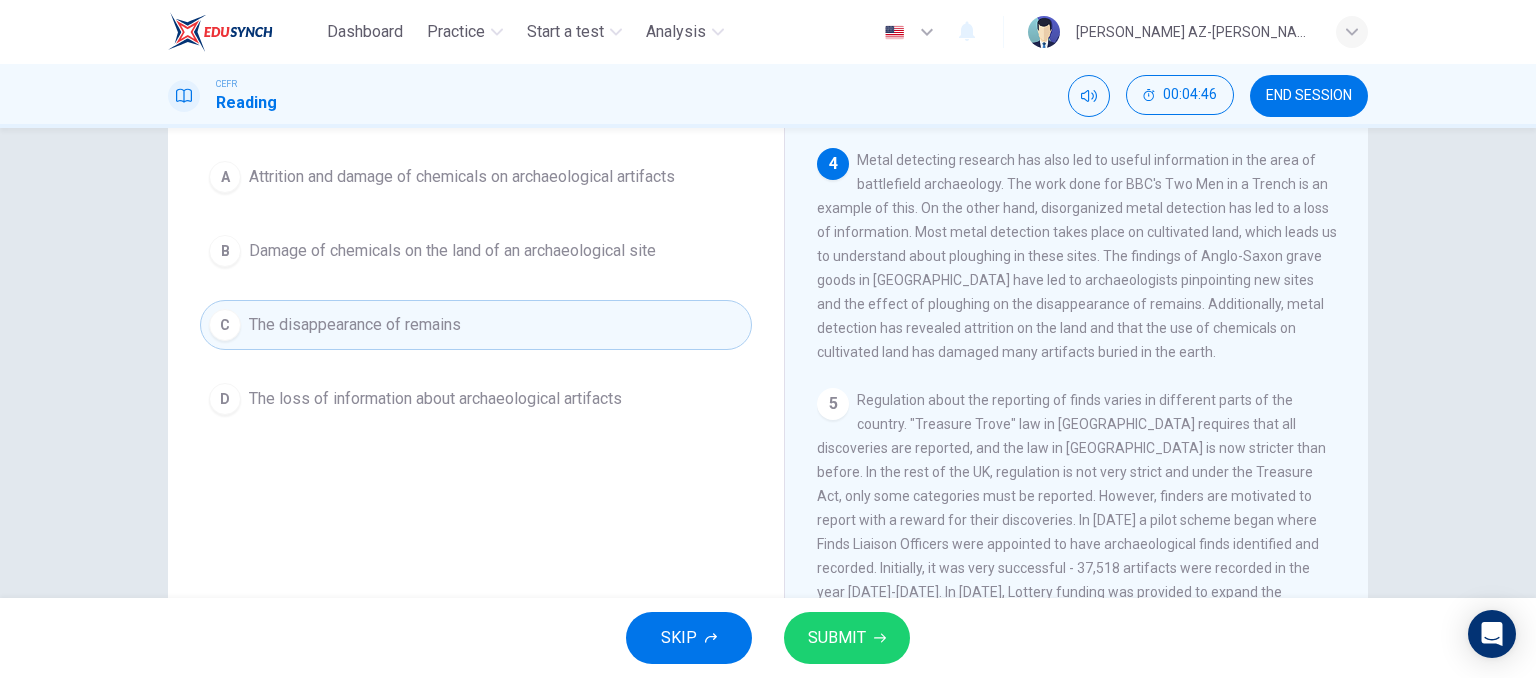 click on "SUBMIT" at bounding box center [847, 638] 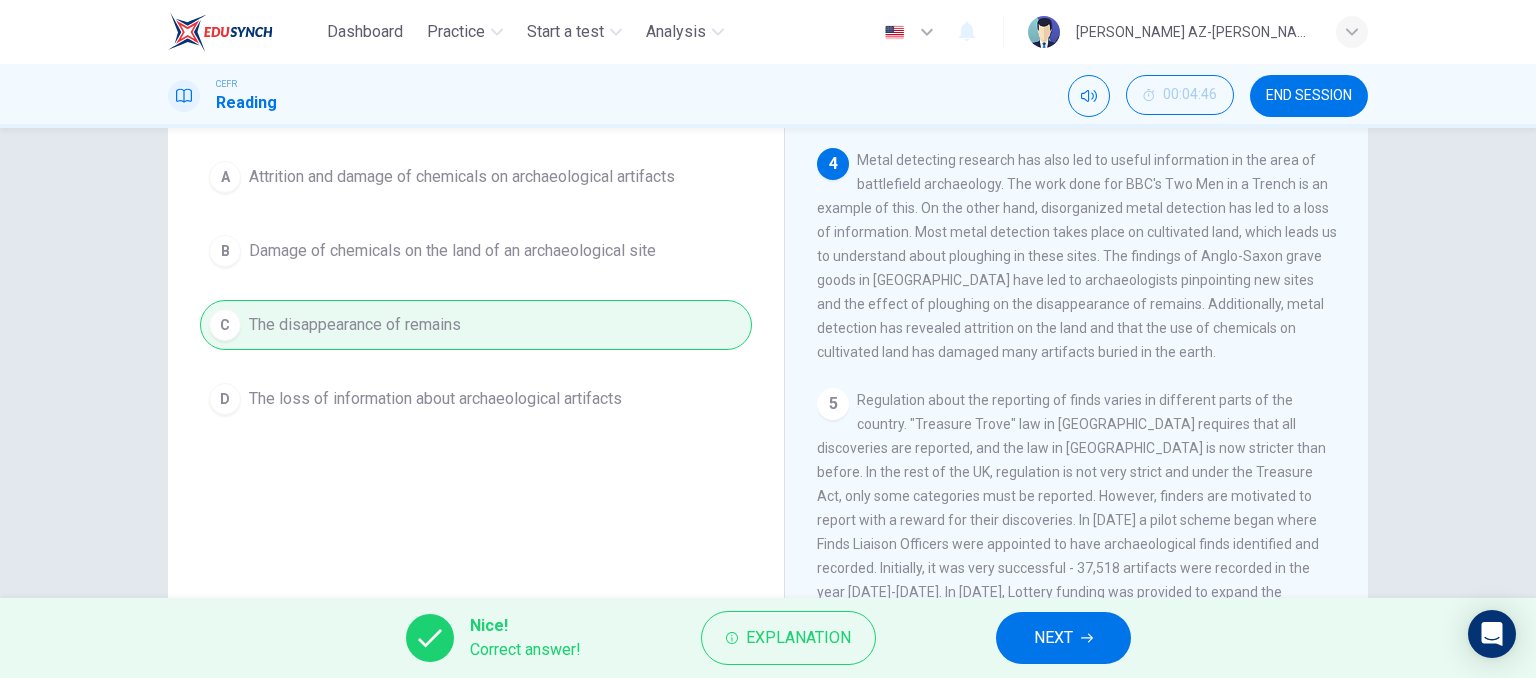 click on "NEXT" at bounding box center [1063, 638] 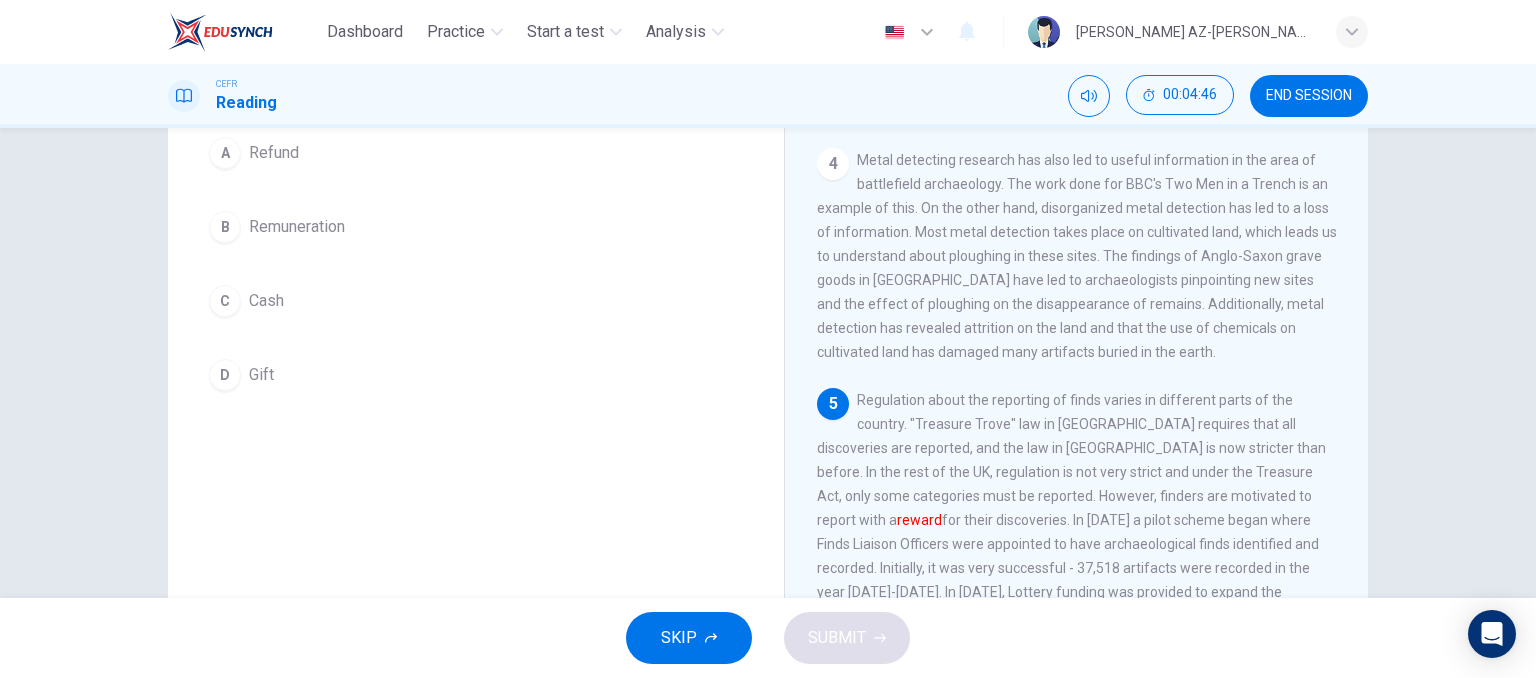 scroll, scrollTop: 176, scrollLeft: 0, axis: vertical 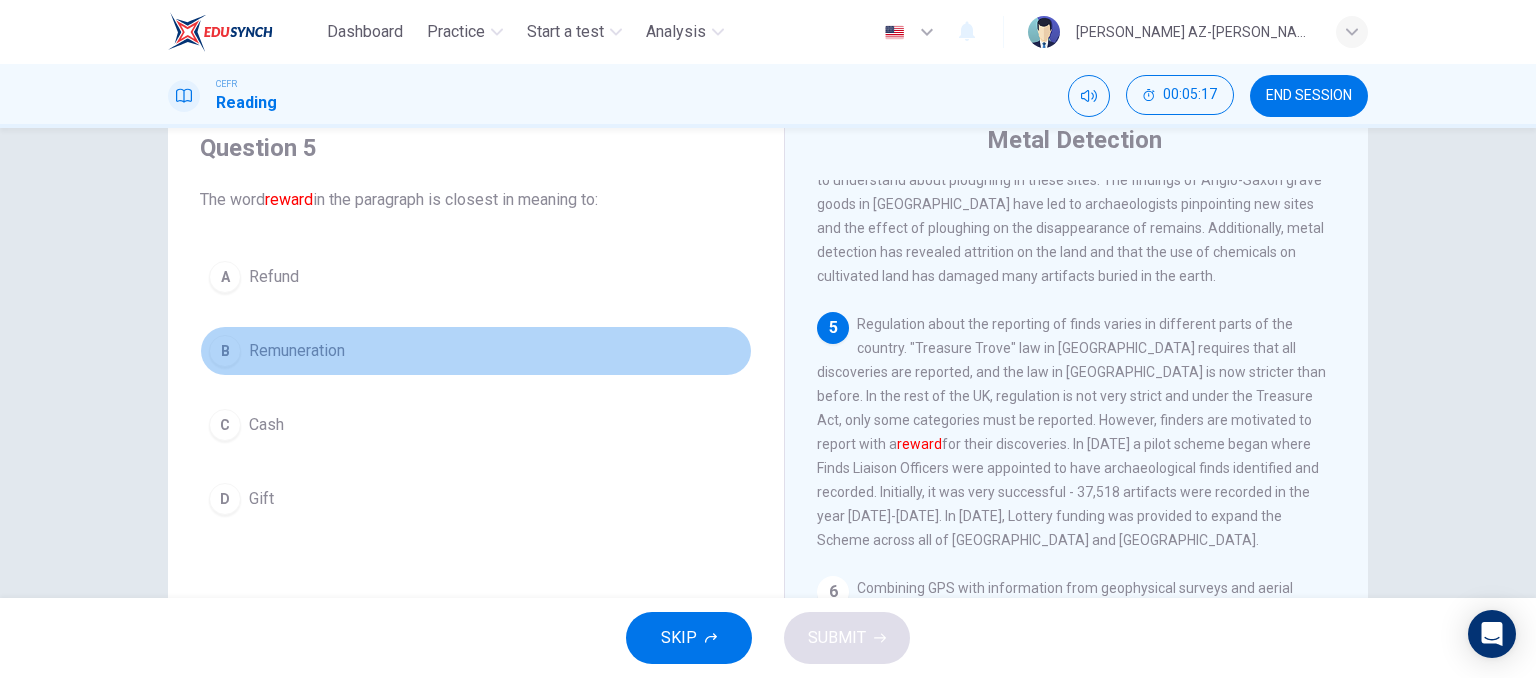 click on "Remuneration" at bounding box center (297, 351) 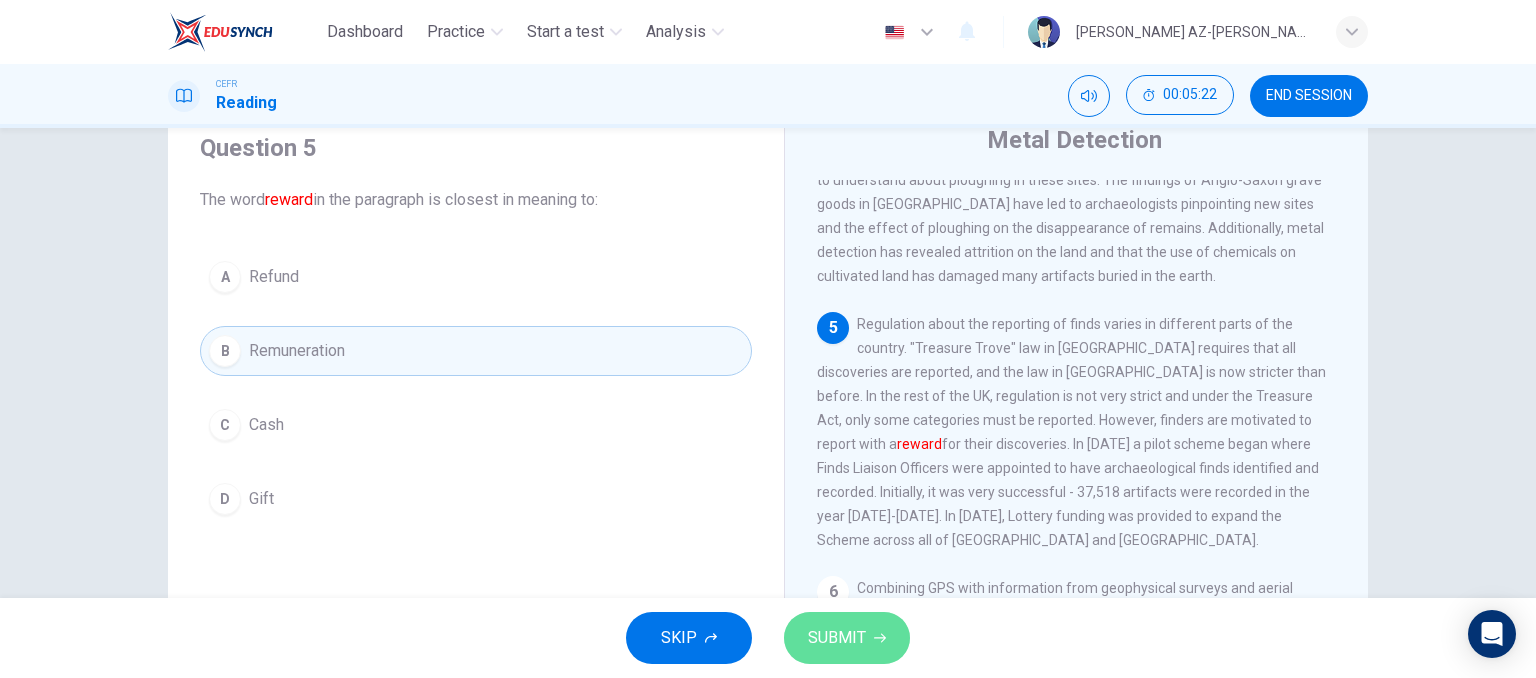 click on "SUBMIT" at bounding box center [837, 638] 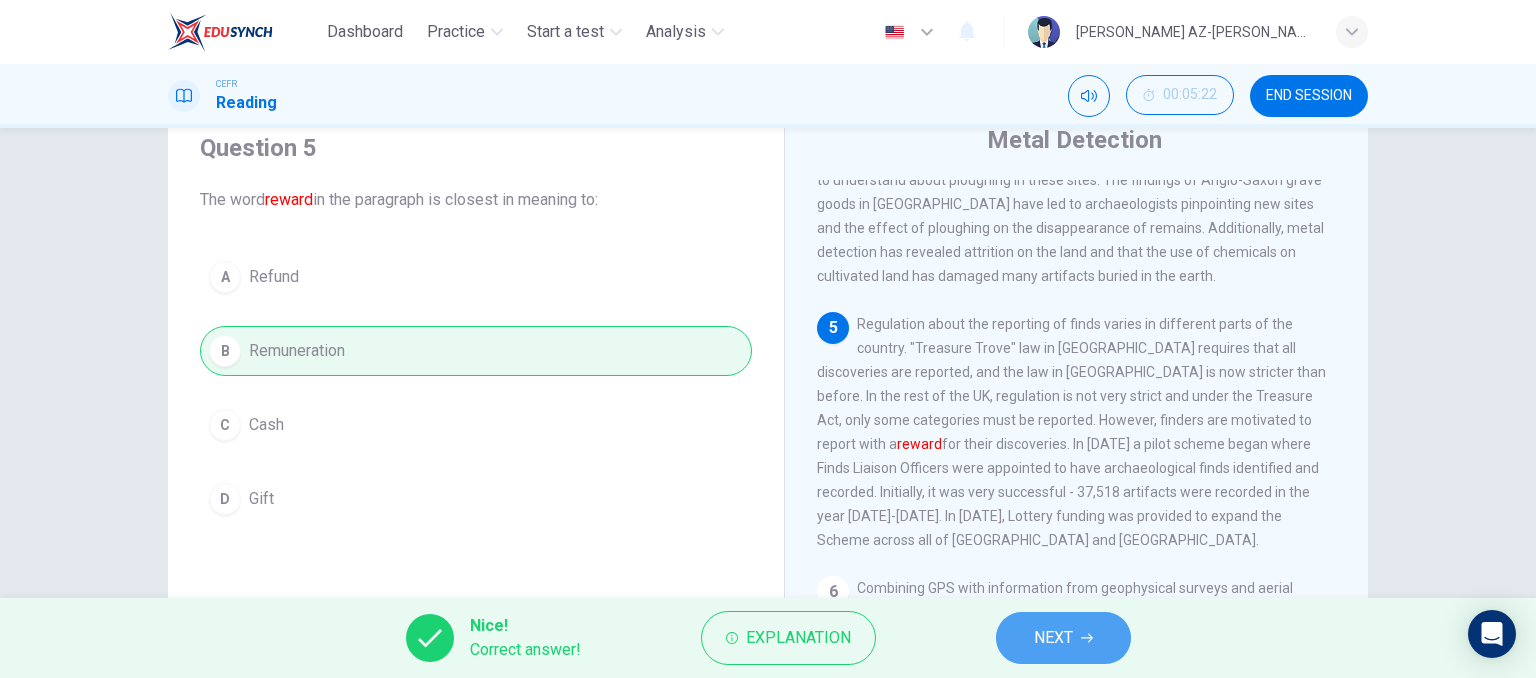 click on "NEXT" at bounding box center (1063, 638) 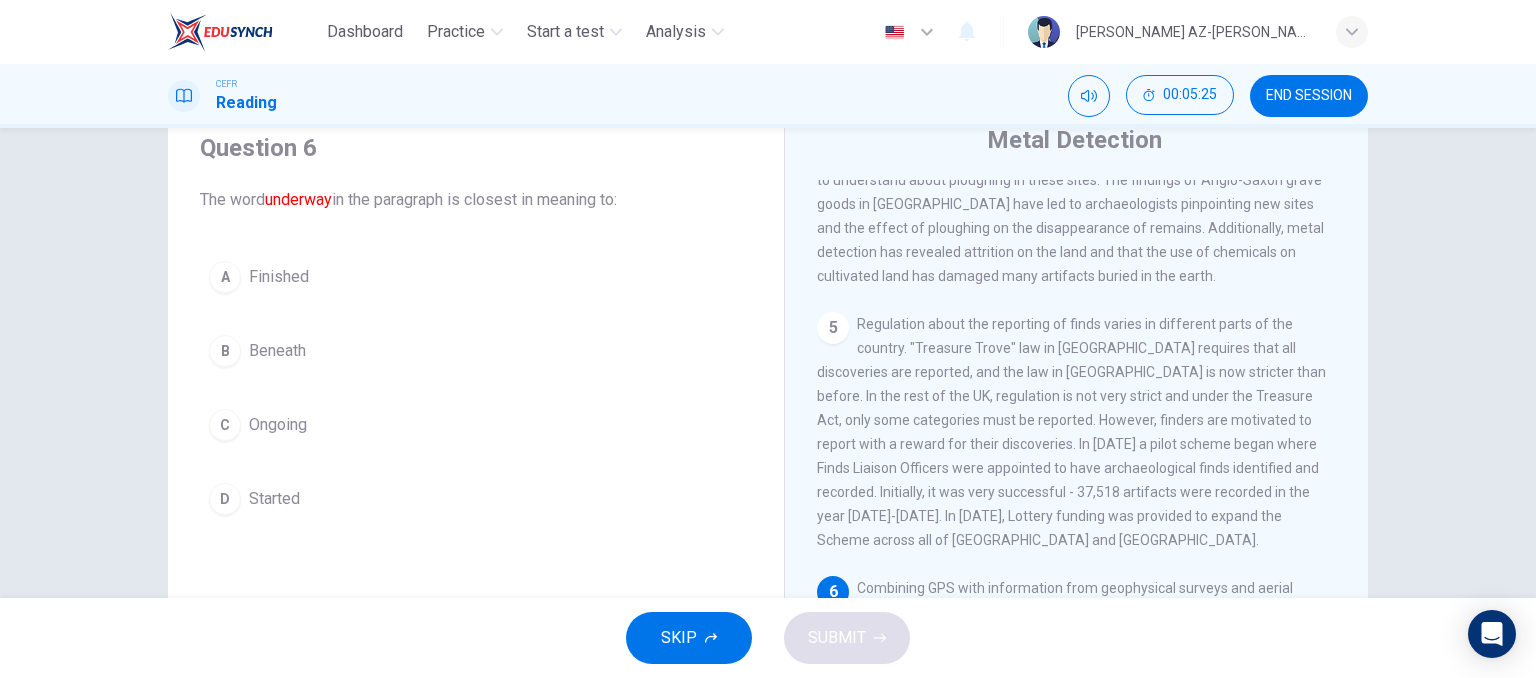 scroll, scrollTop: 974, scrollLeft: 0, axis: vertical 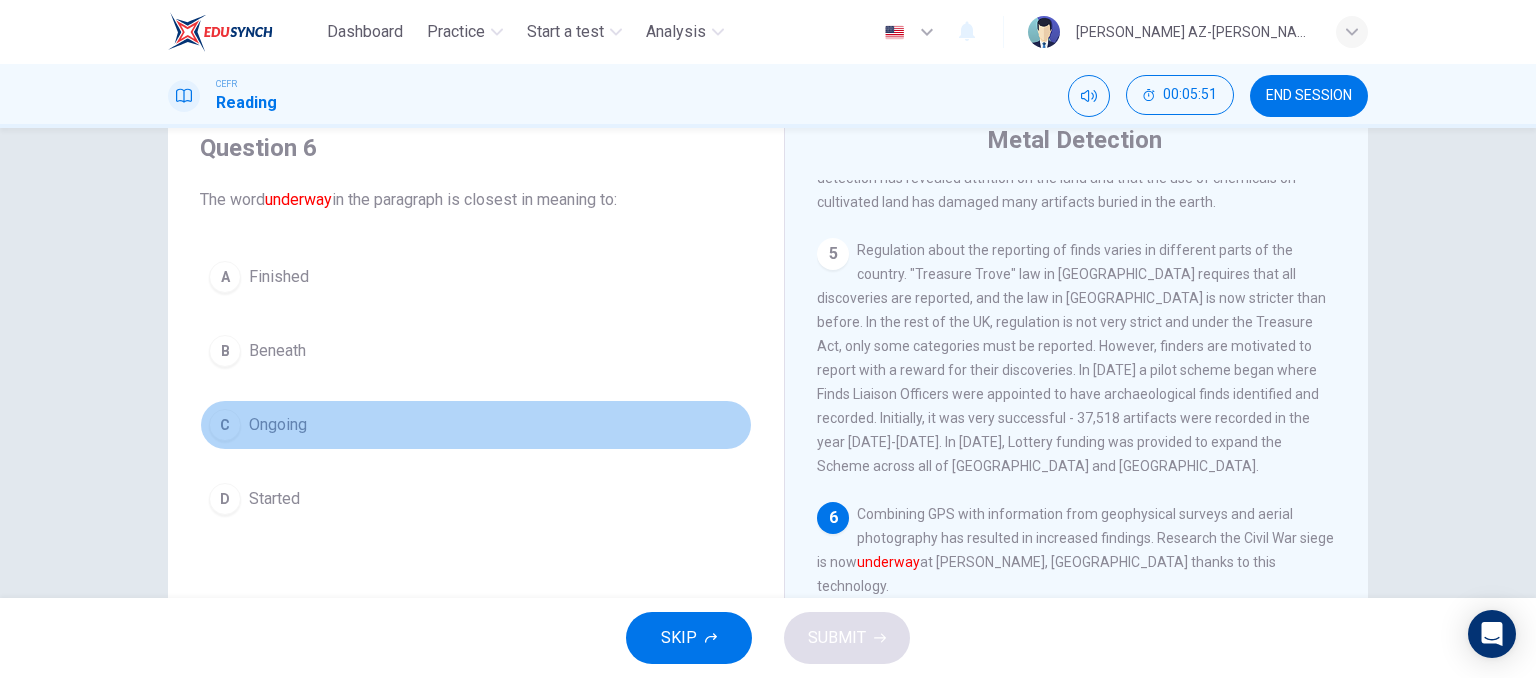 click on "C Ongoing" at bounding box center [476, 425] 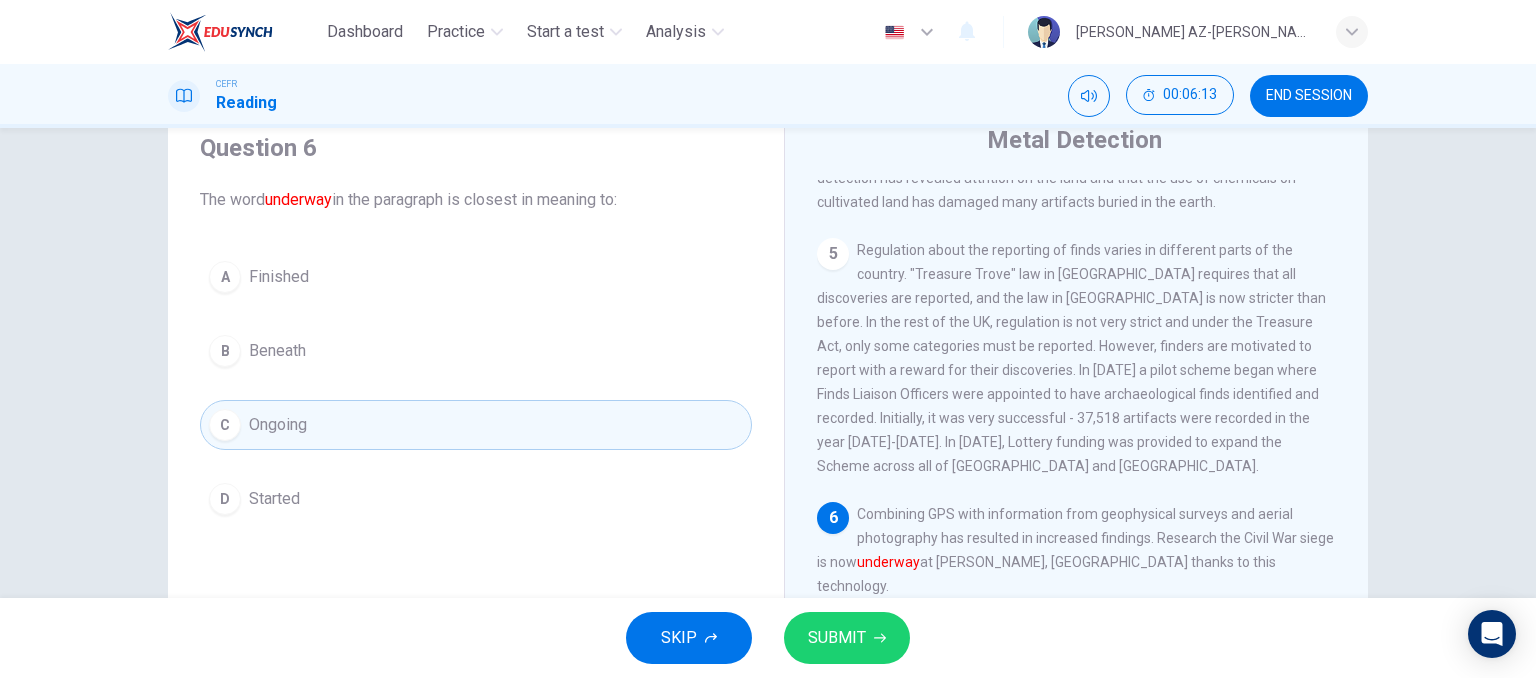 click on "SUBMIT" at bounding box center [837, 638] 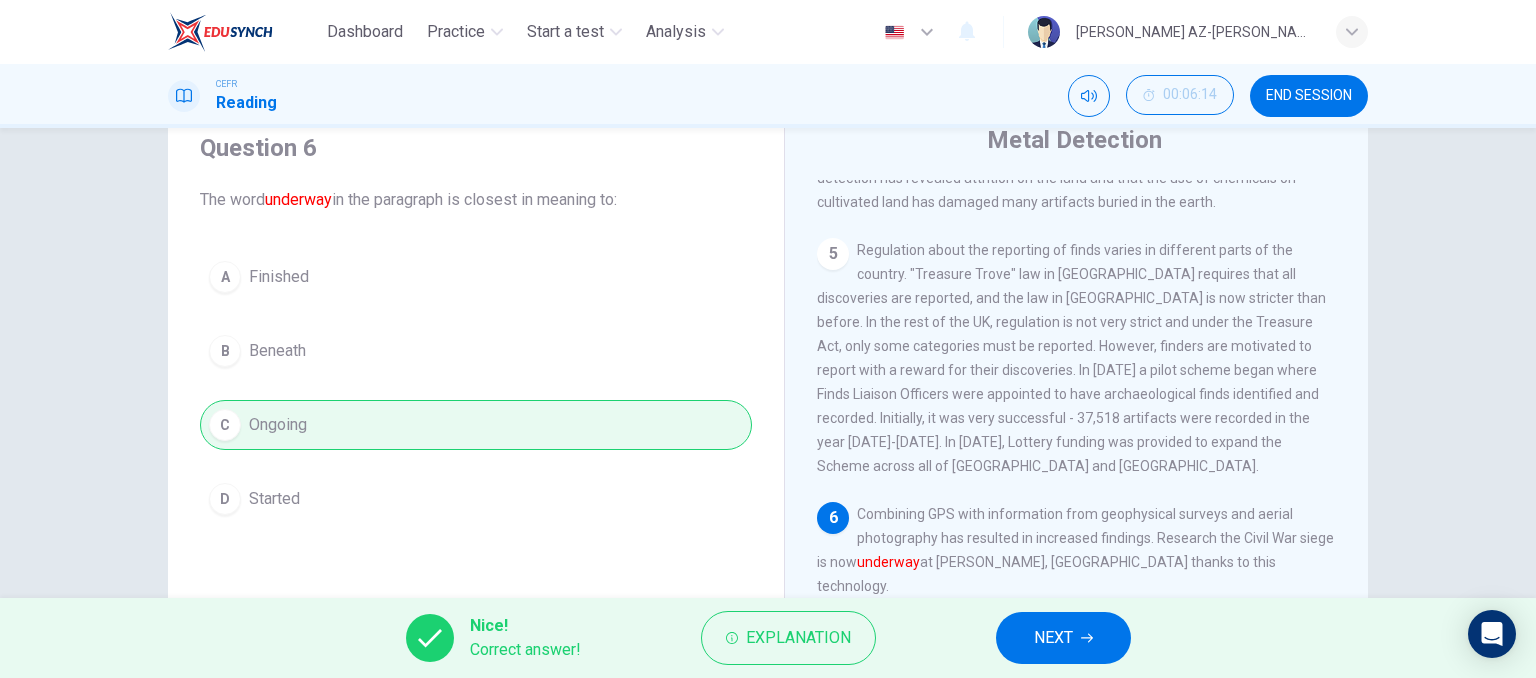 click on "NEXT" at bounding box center (1063, 638) 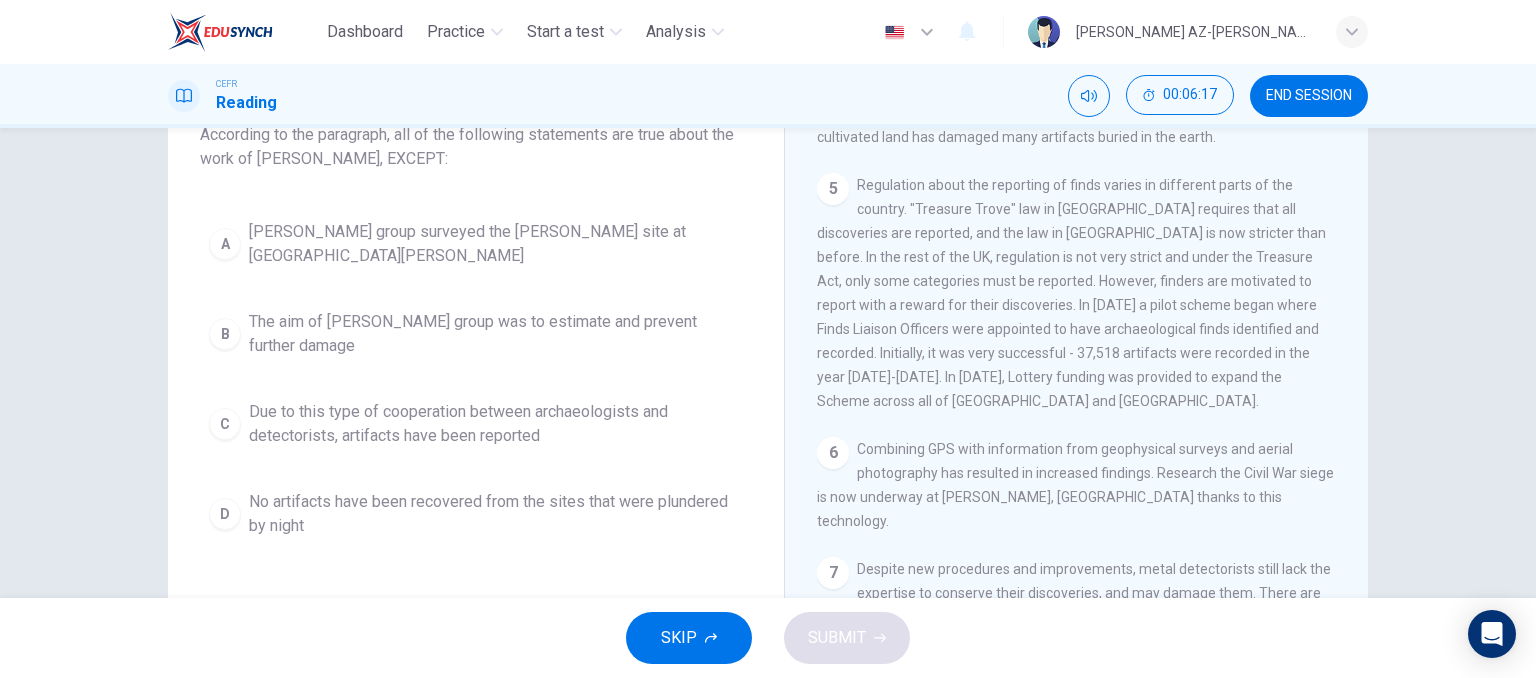 scroll, scrollTop: 176, scrollLeft: 0, axis: vertical 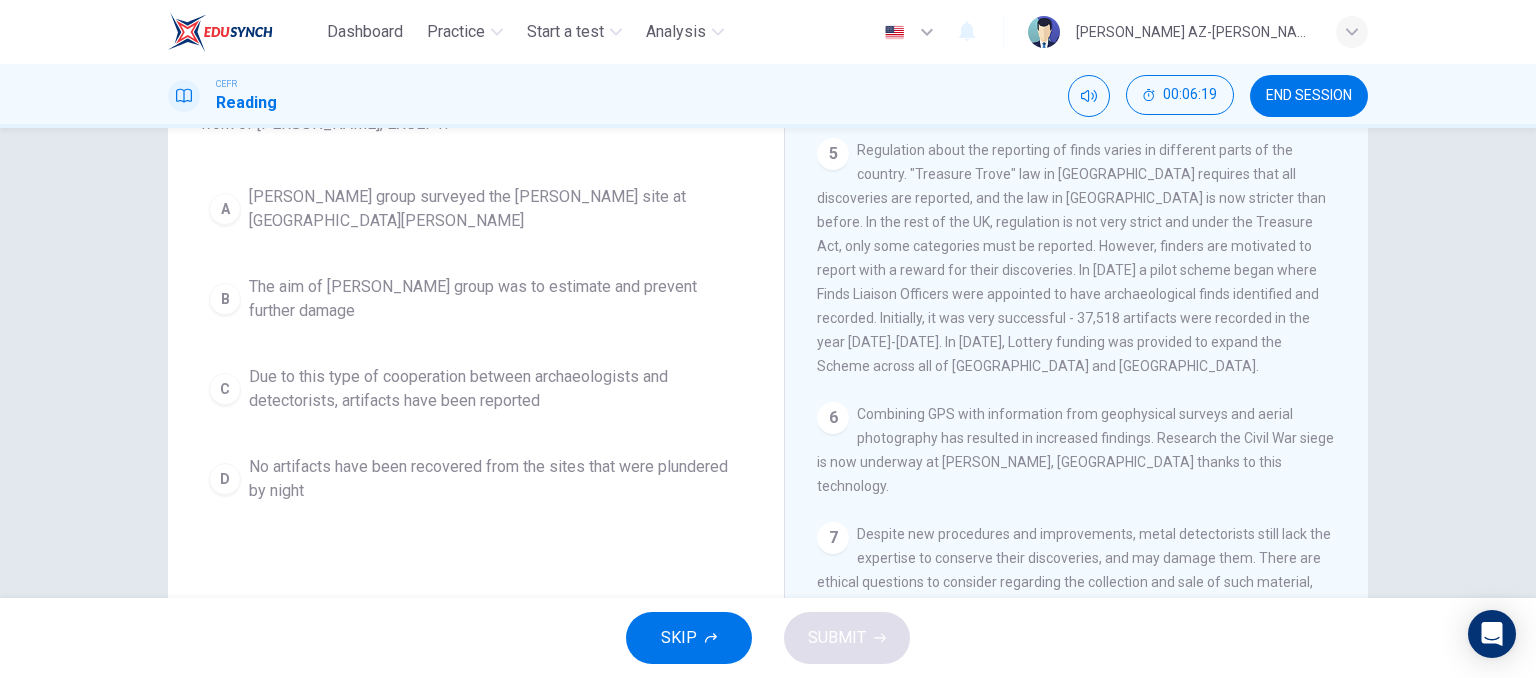 click on "END SESSION" at bounding box center (1309, 96) 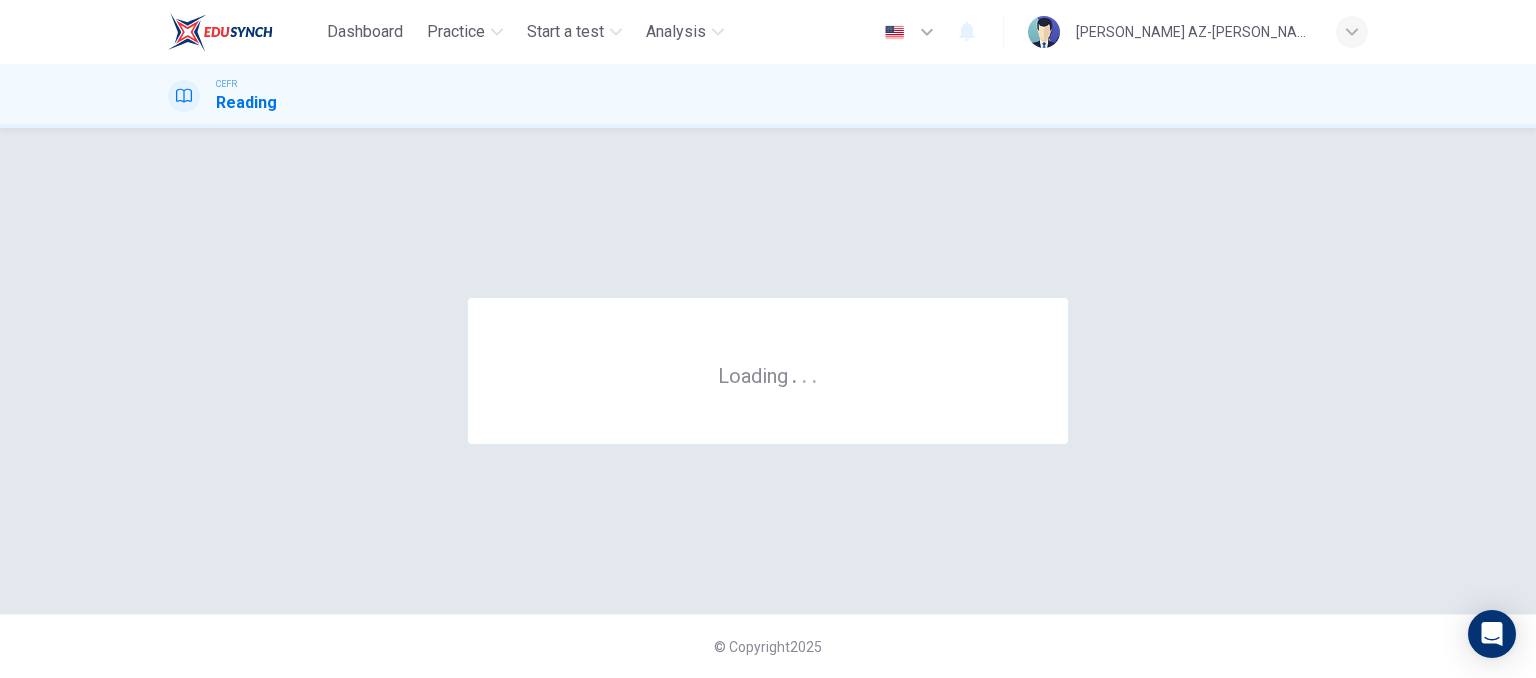 scroll, scrollTop: 0, scrollLeft: 0, axis: both 